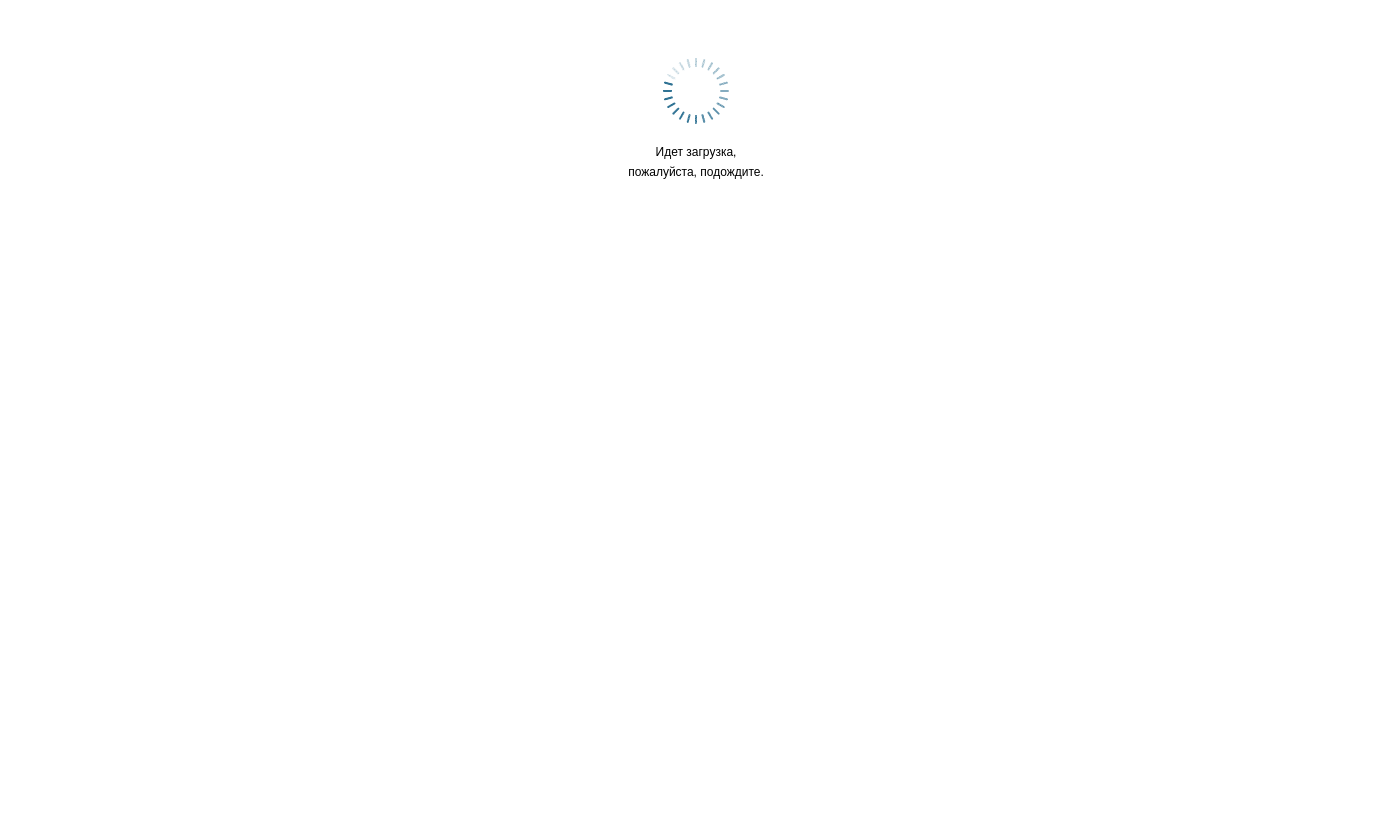 scroll, scrollTop: 0, scrollLeft: 0, axis: both 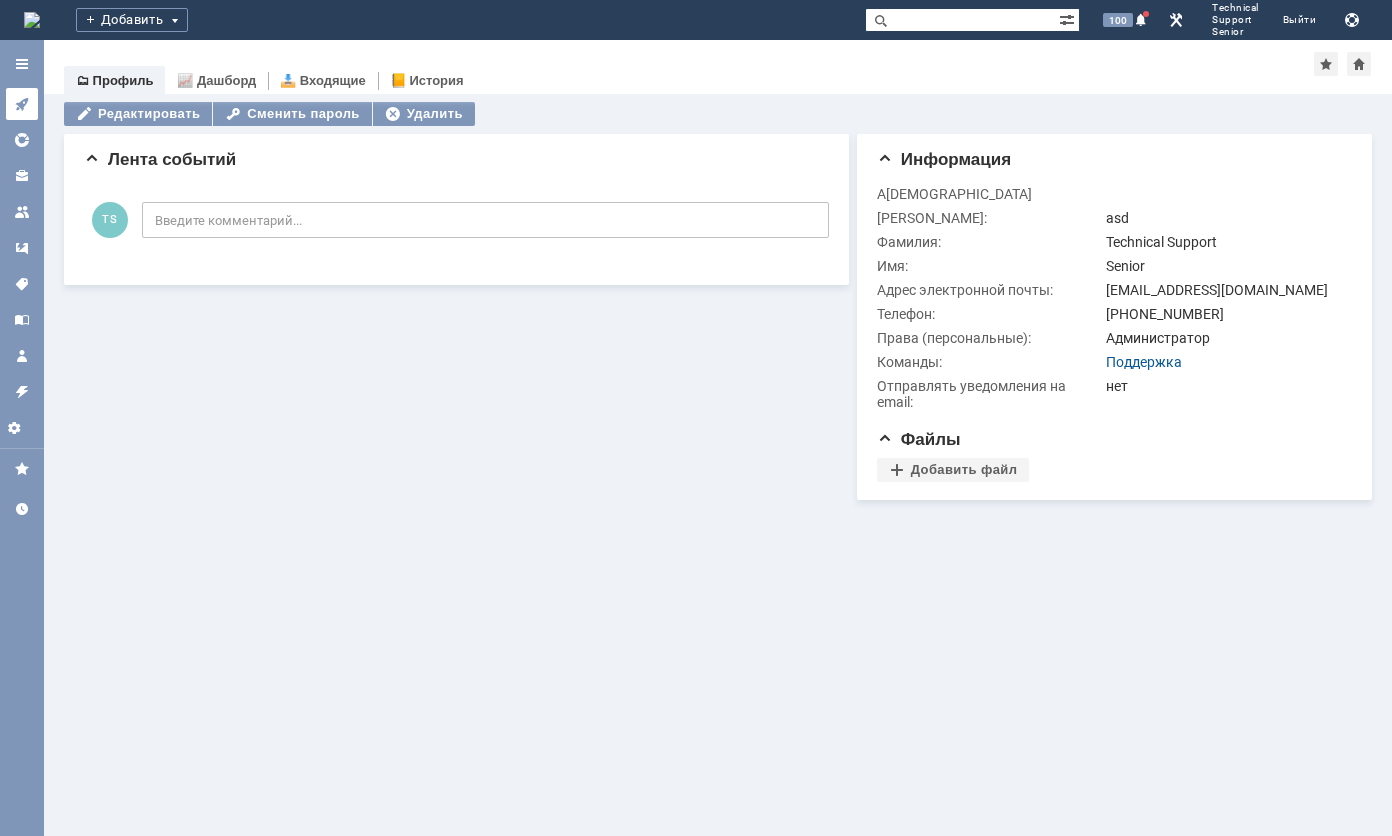 click 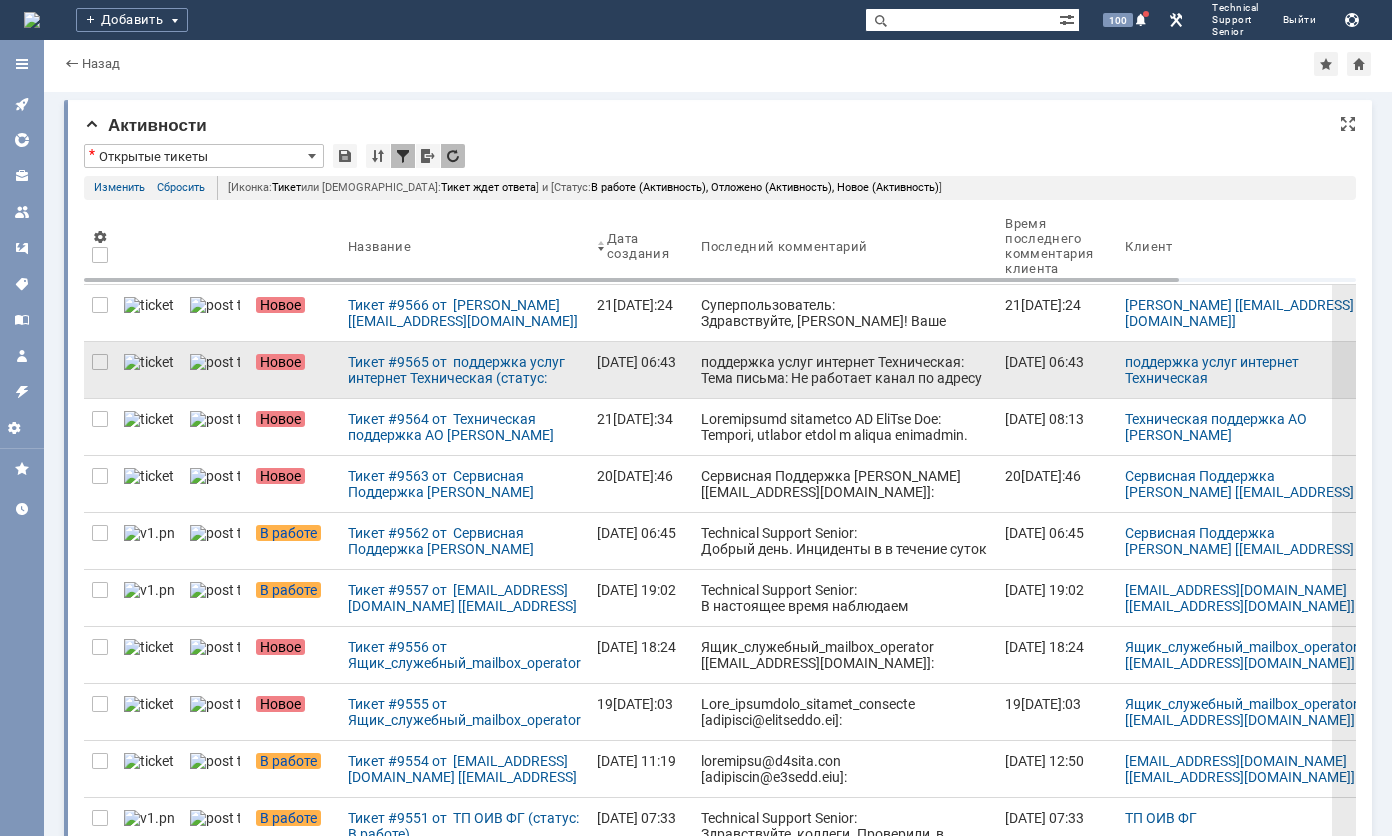 click at bounding box center (845, 555) 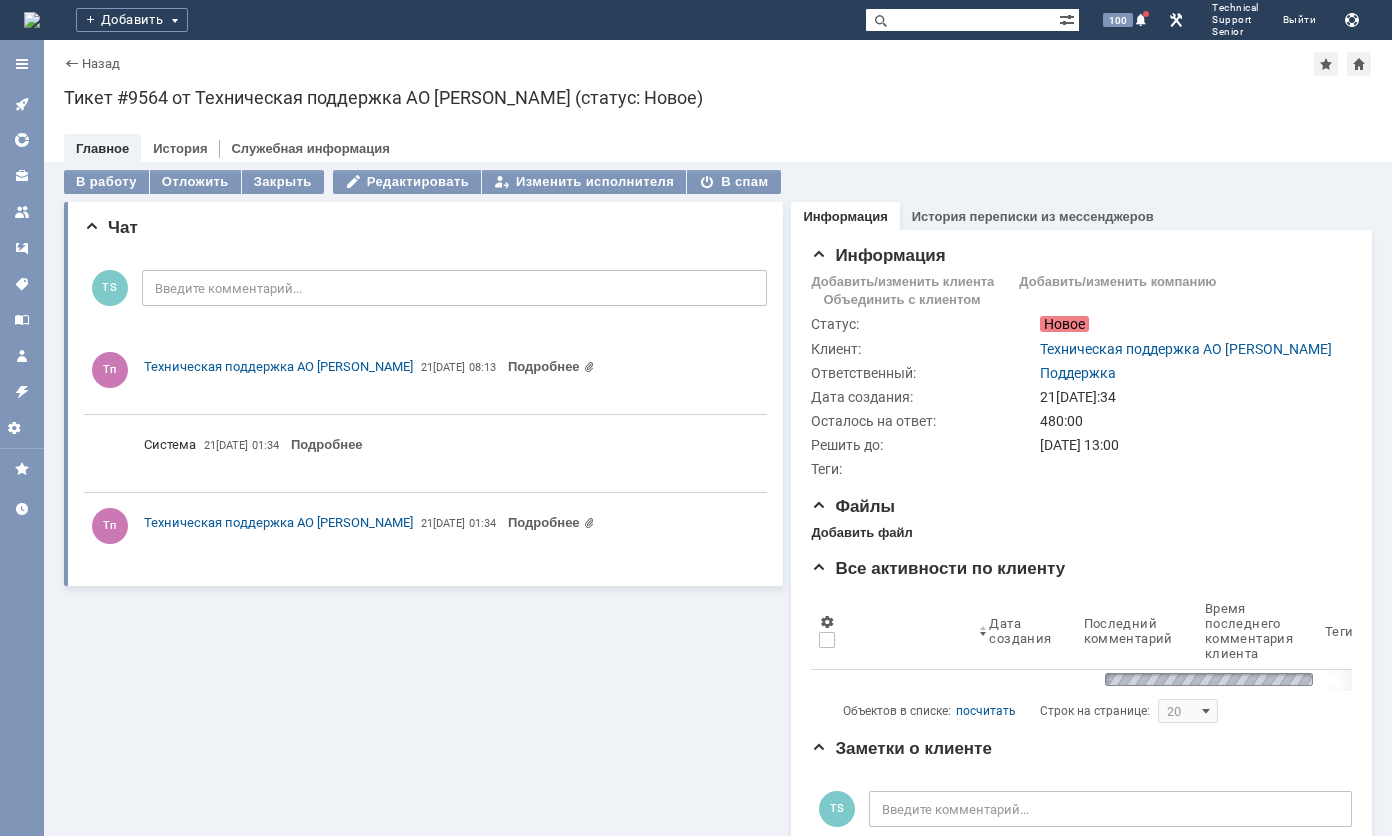 scroll, scrollTop: 0, scrollLeft: 0, axis: both 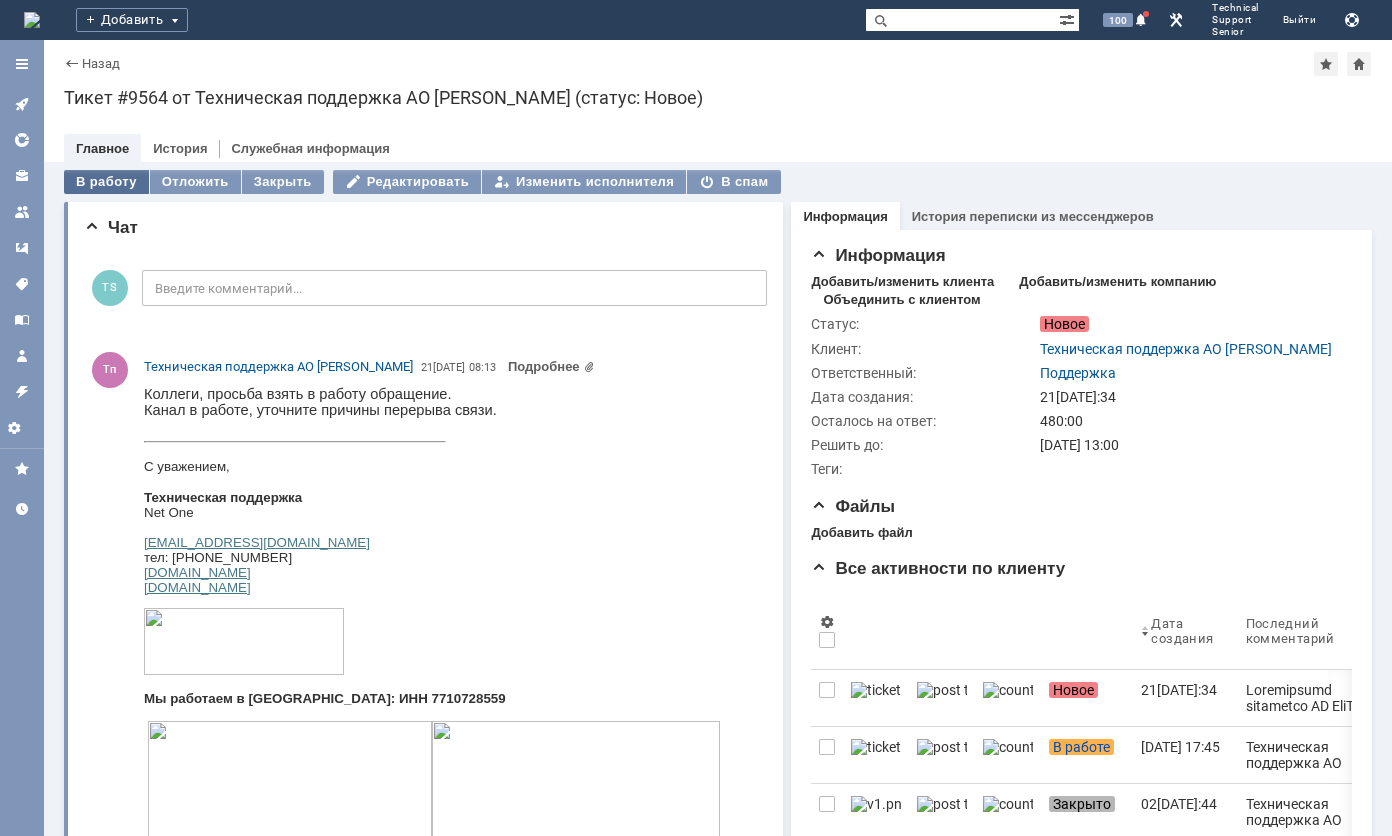 click on "В работу" at bounding box center [106, 182] 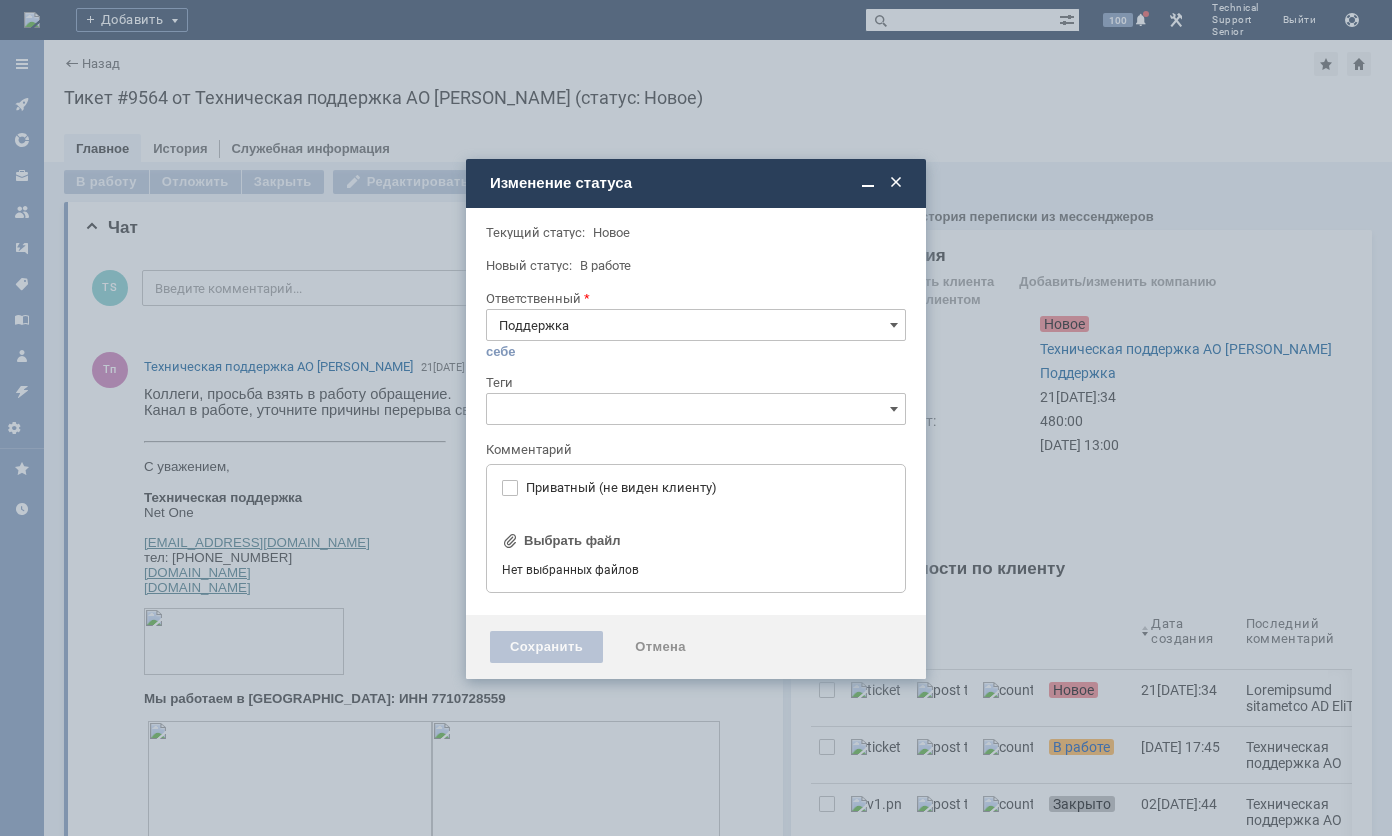 type on "[не указано]" 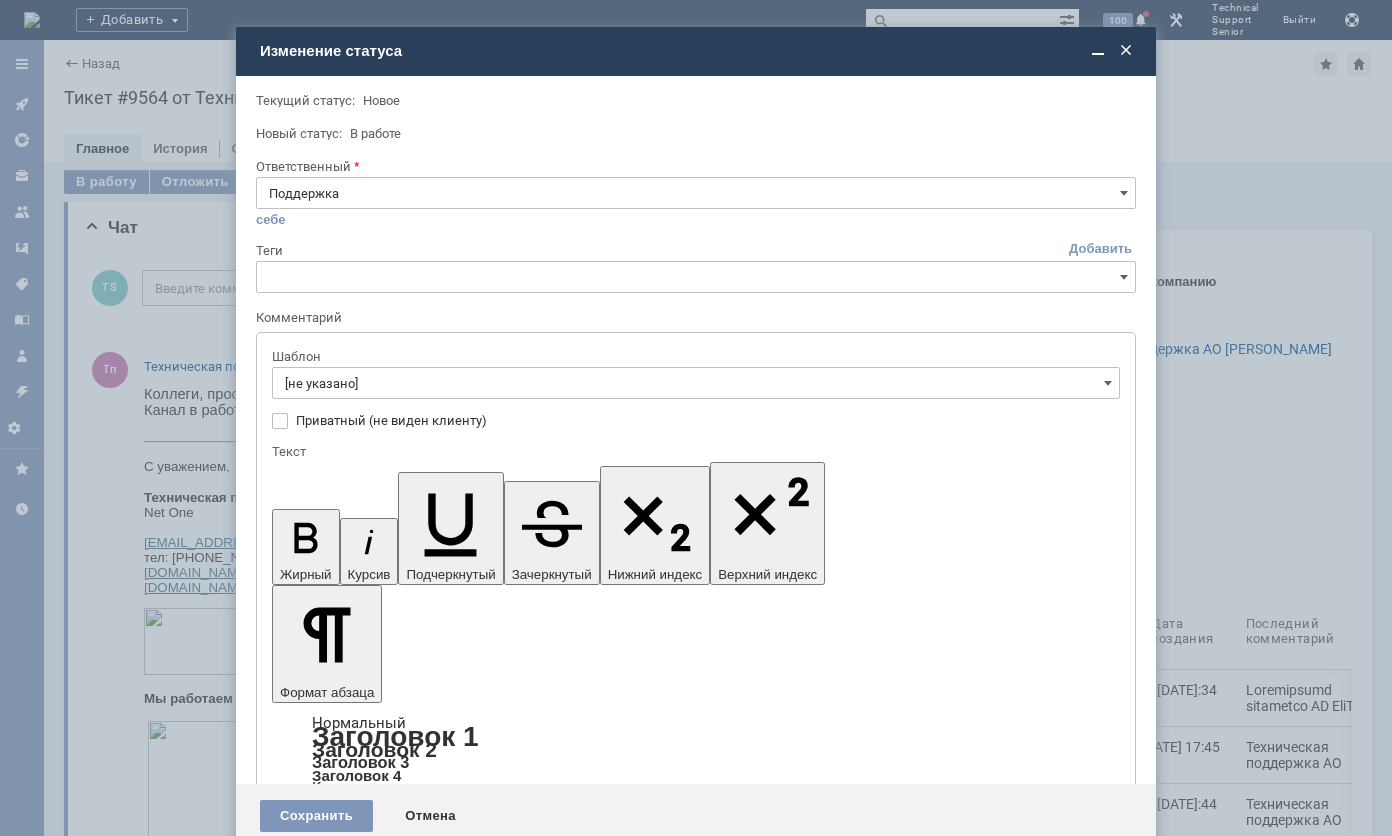scroll, scrollTop: 0, scrollLeft: 0, axis: both 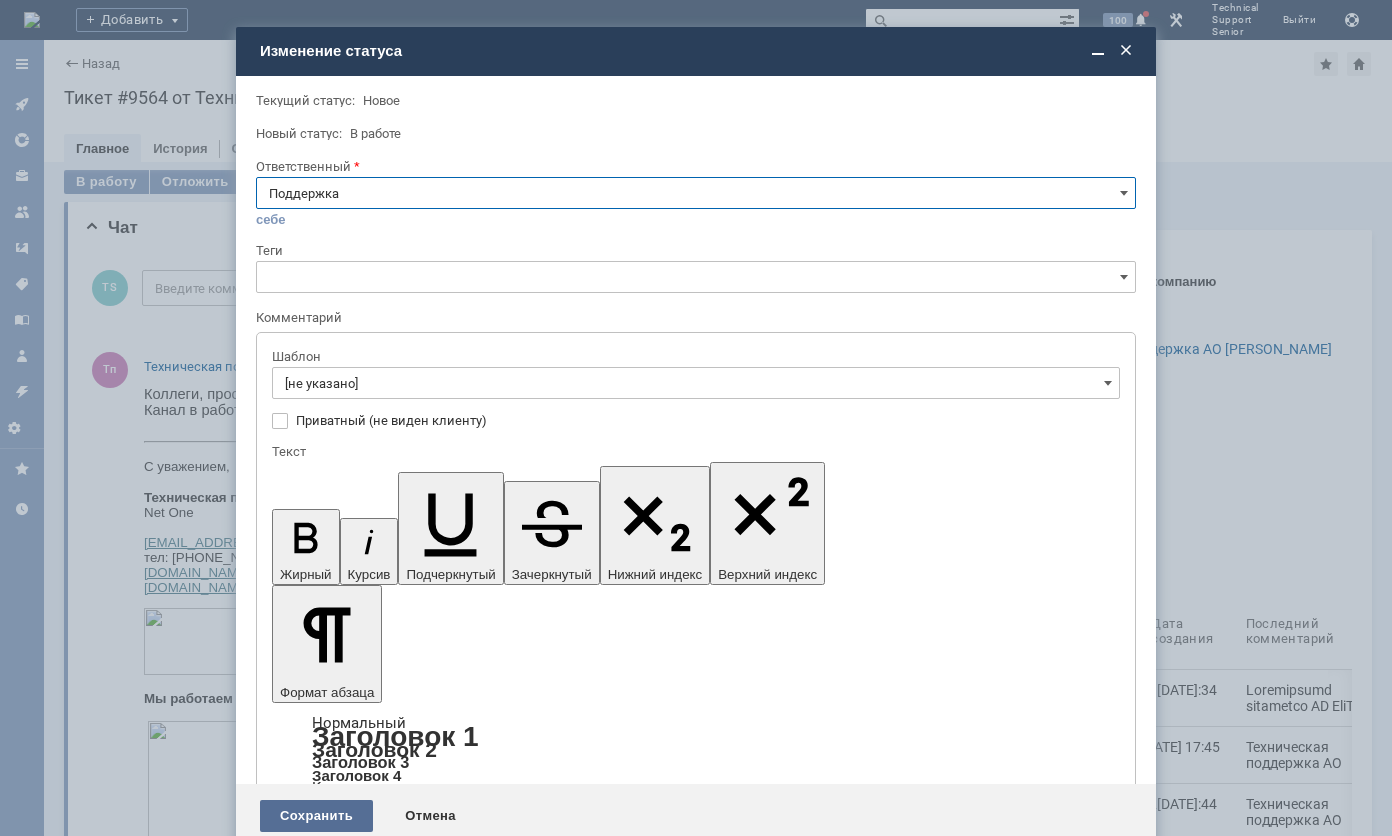 click on "Сохранить" at bounding box center (316, 816) 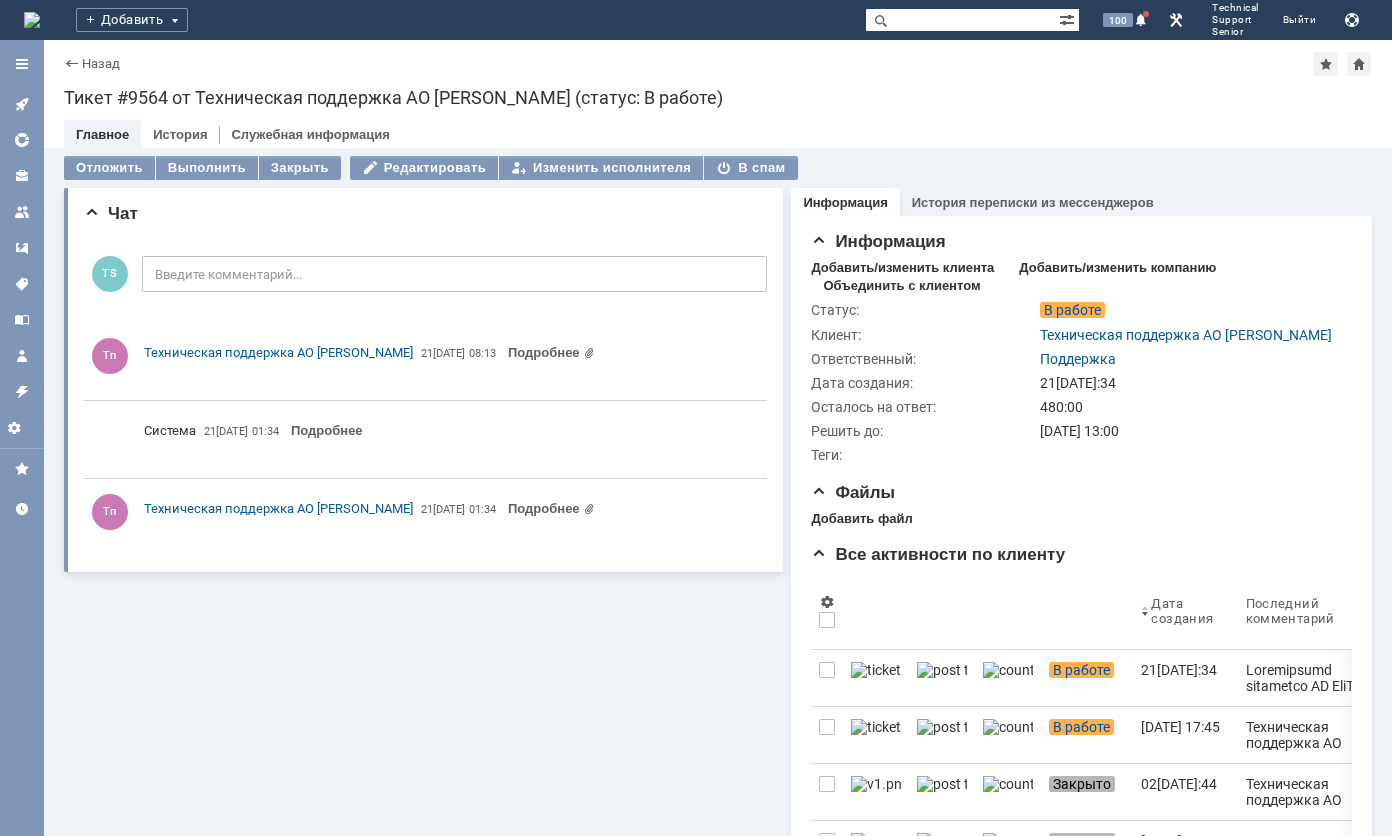 scroll, scrollTop: 0, scrollLeft: 0, axis: both 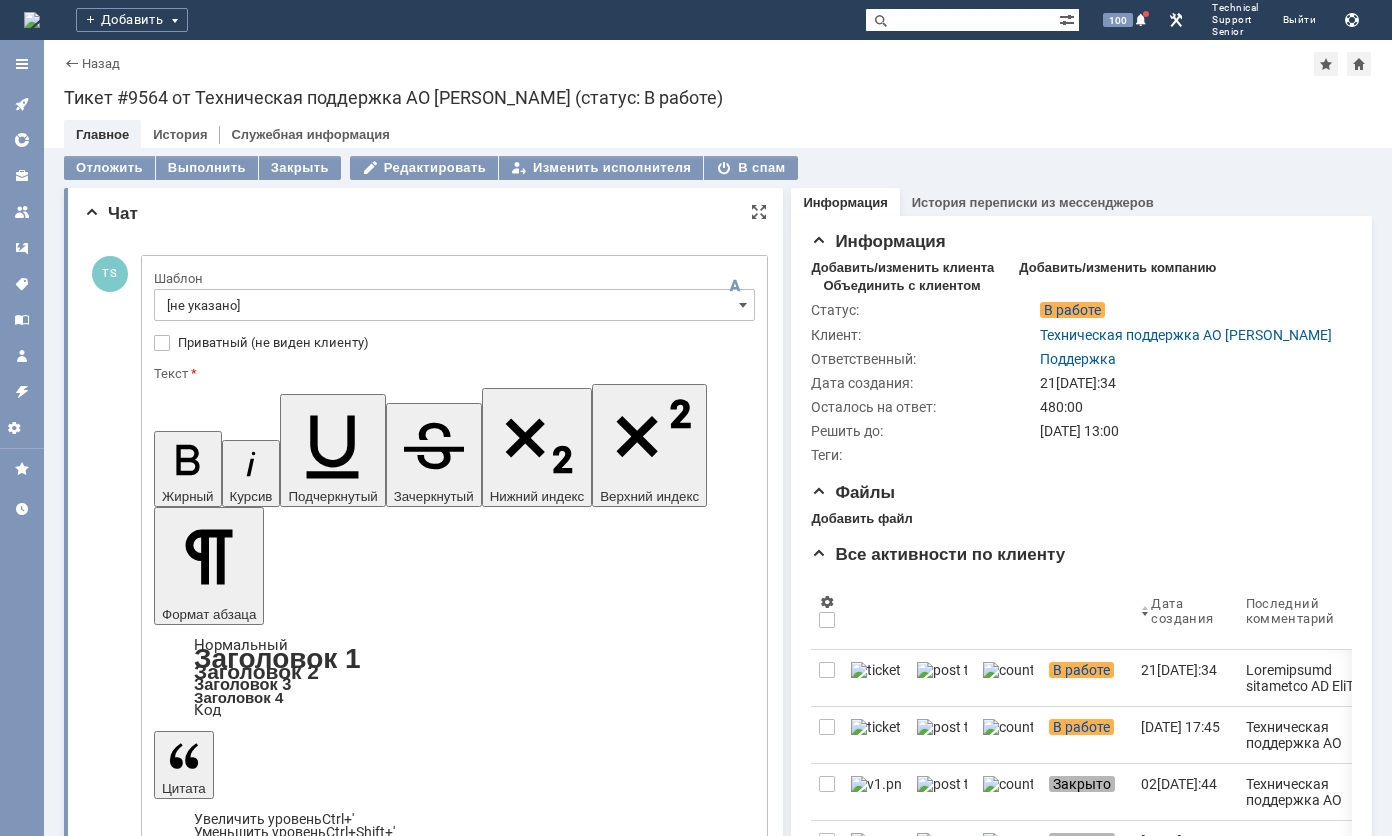 click at bounding box center [317, 4850] 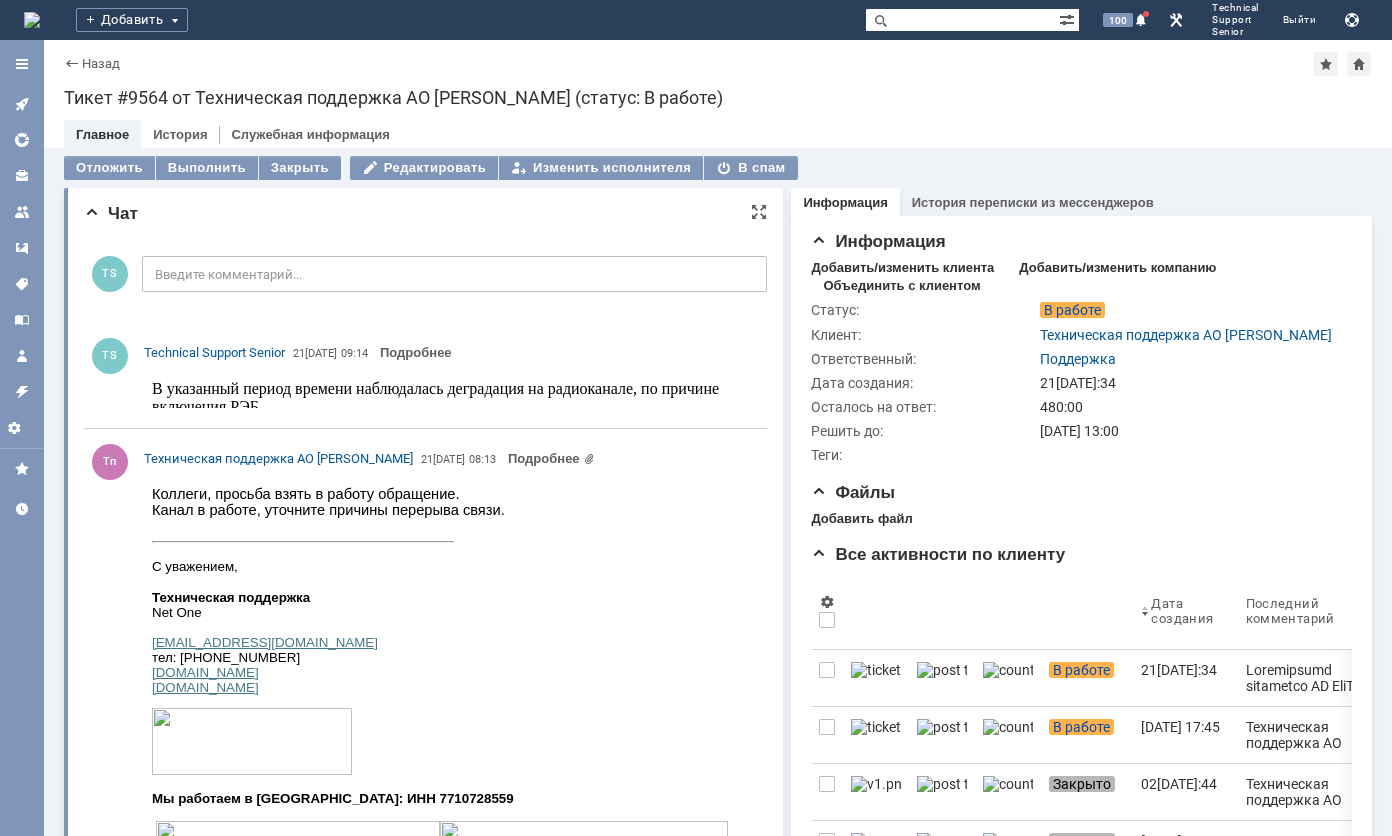 scroll, scrollTop: 0, scrollLeft: 0, axis: both 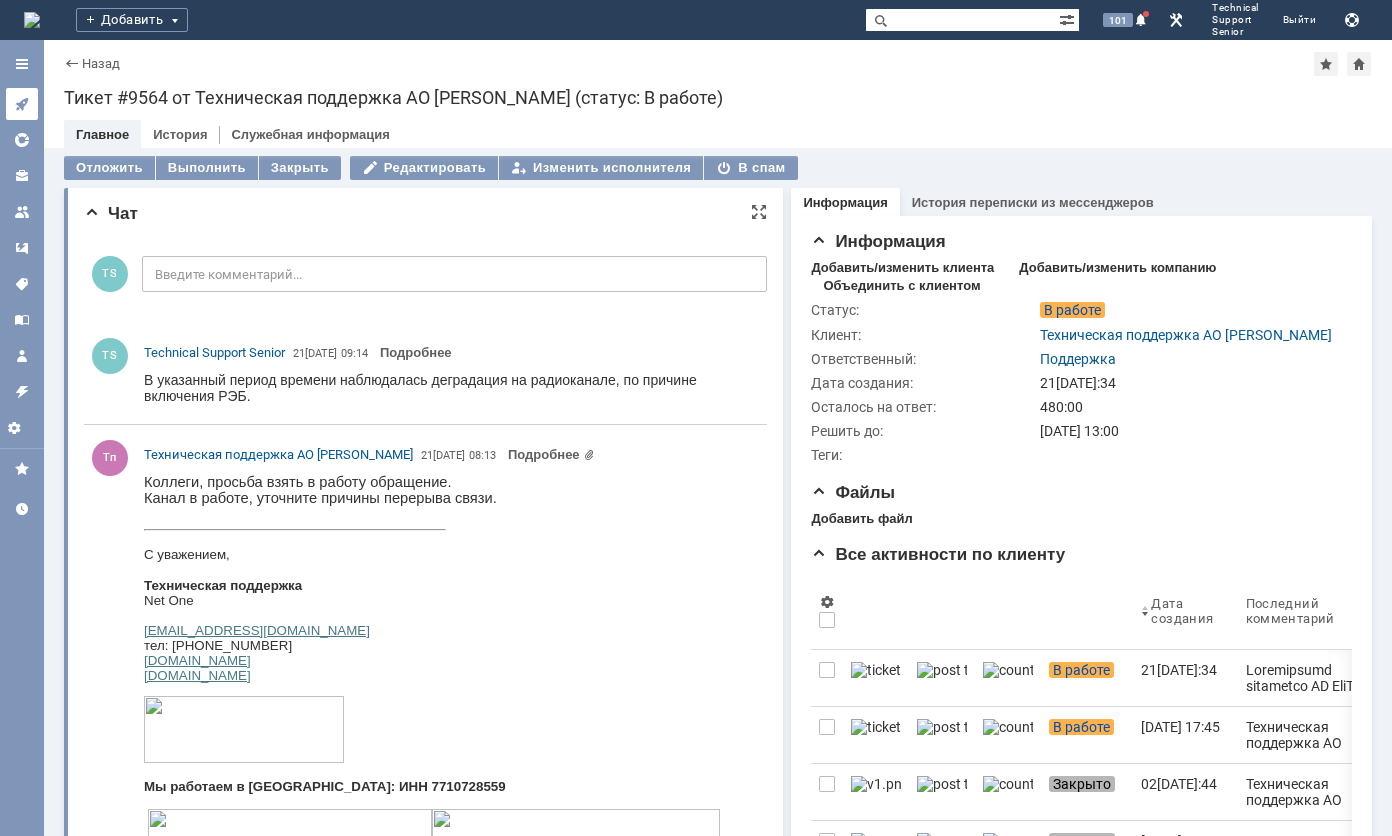 click at bounding box center [22, 104] 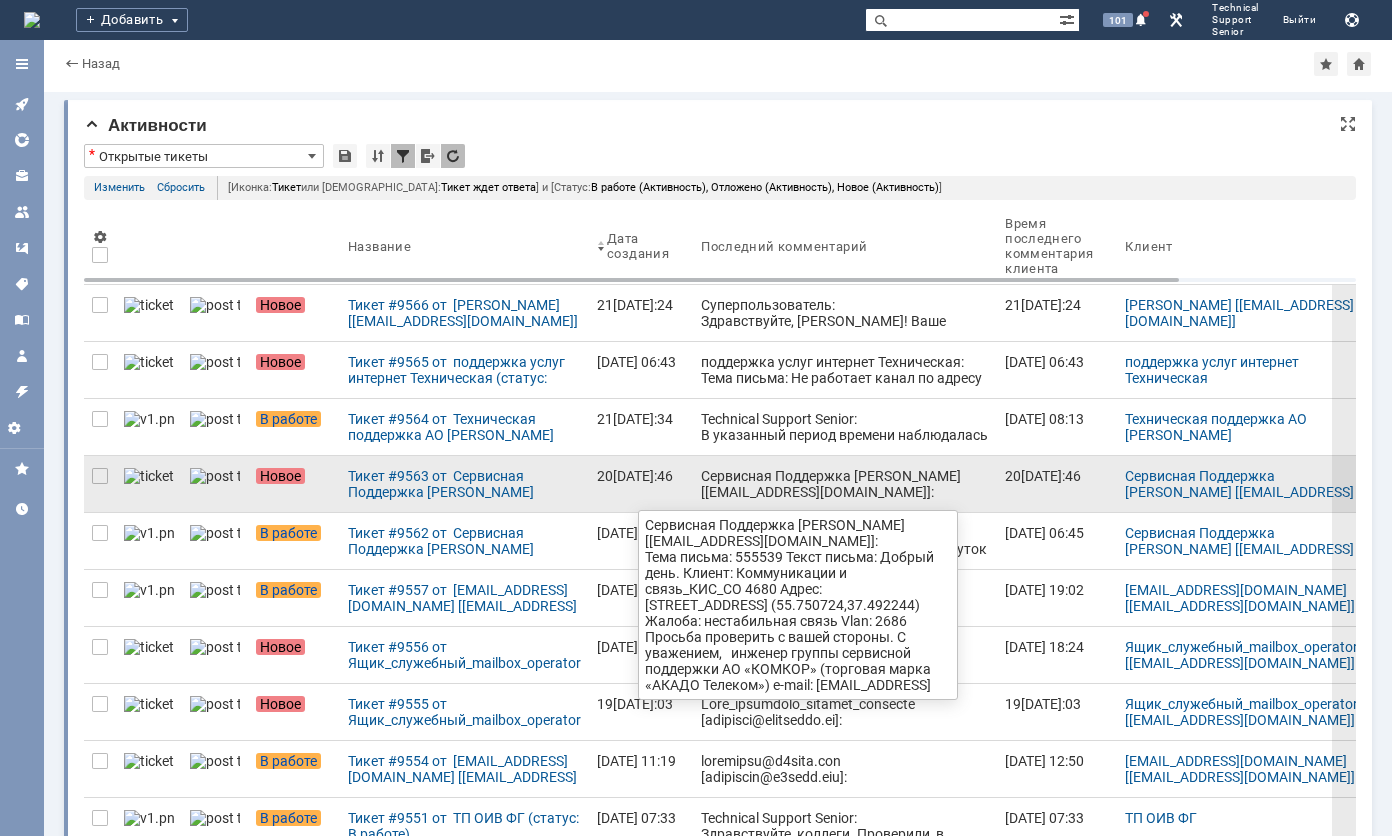 click on "Сервисная Поддержка [PERSON_NAME] [[EMAIL_ADDRESS][DOMAIN_NAME]]:
Тема письма: 555539 Текст письма: Добрый день. Клиент: Коммуникации и связь_КИС_СО 4680 Адрес: [STREET_ADDRESS] (55.750724,37.492244) Жалоба: нестабильная связь Vlan: 2686 Просьба проверить с вашей стороны. С уважением,   инженер группы сервисной поддержки АО «КОМКОР» (торговая марка «АКАДО Телеком») e-mail: [EMAIL_ADDRESS][DOMAIN_NAME] тел.: [PHONE_NUMBER] (доб. 31-54) тел.: [PHONE_NUMBER] [STREET_ADDRESS] [DOMAIN_NAME] [DOMAIN_NAME]" at bounding box center (845, 588) 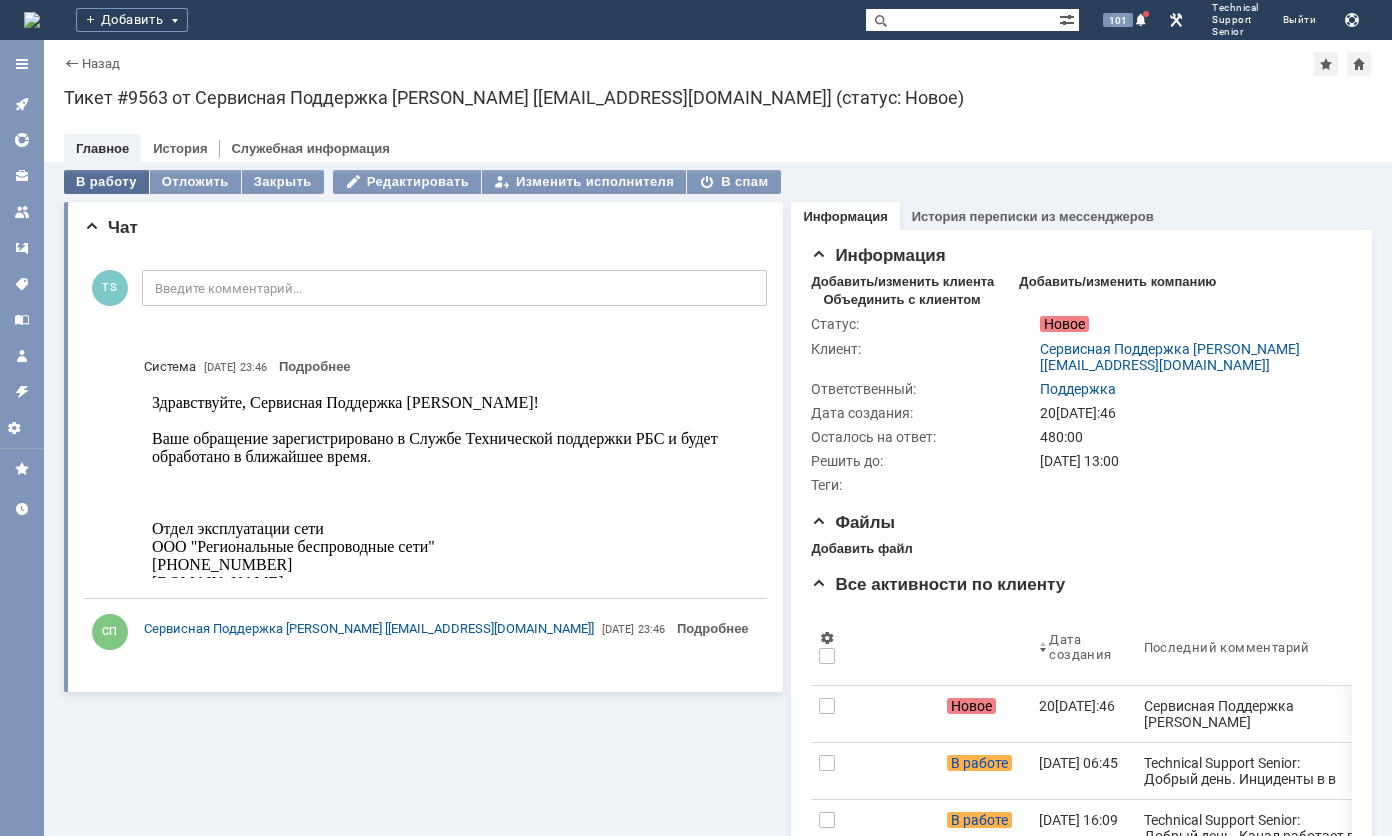 scroll, scrollTop: 0, scrollLeft: 0, axis: both 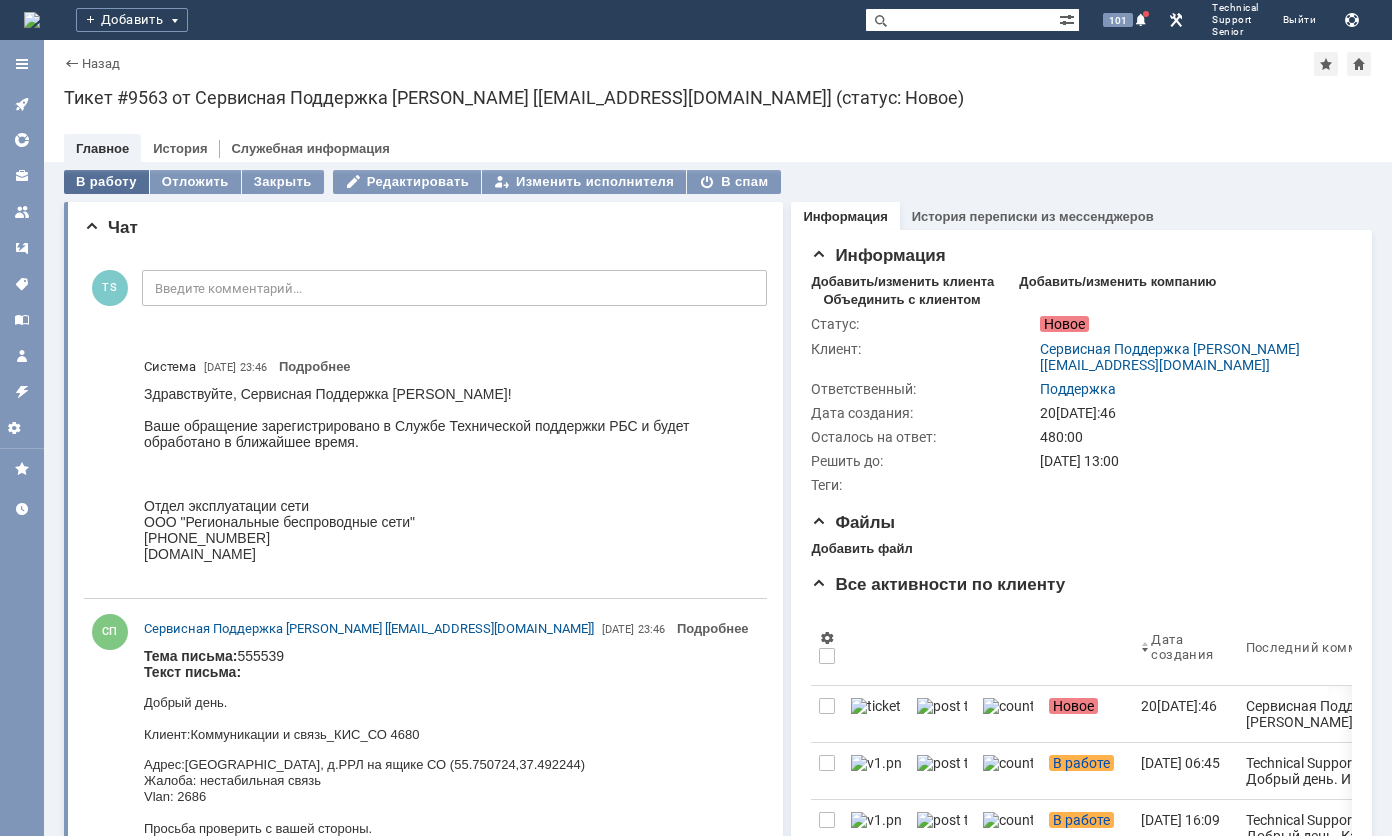 click on "В работу" at bounding box center (106, 182) 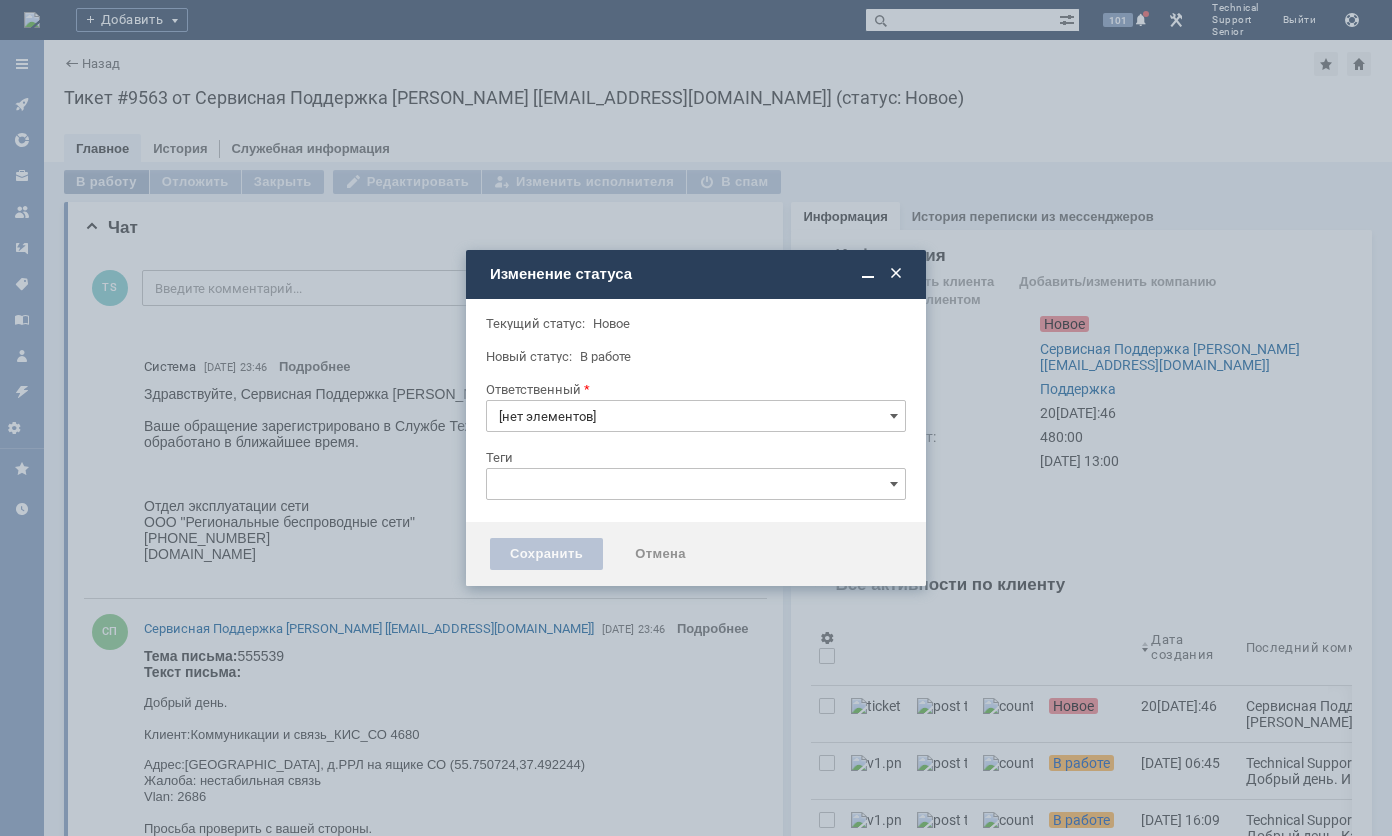 type on "Поддержка" 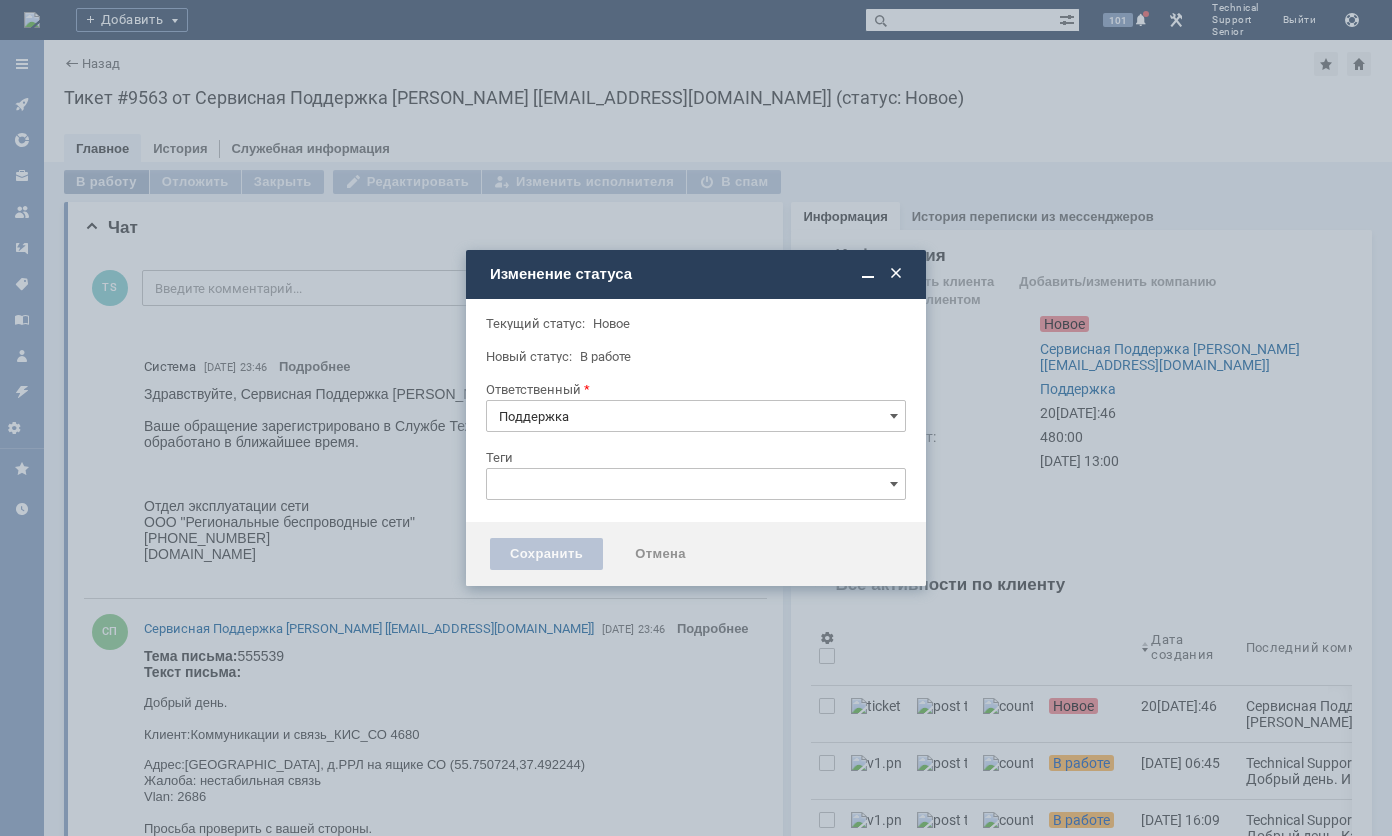 type 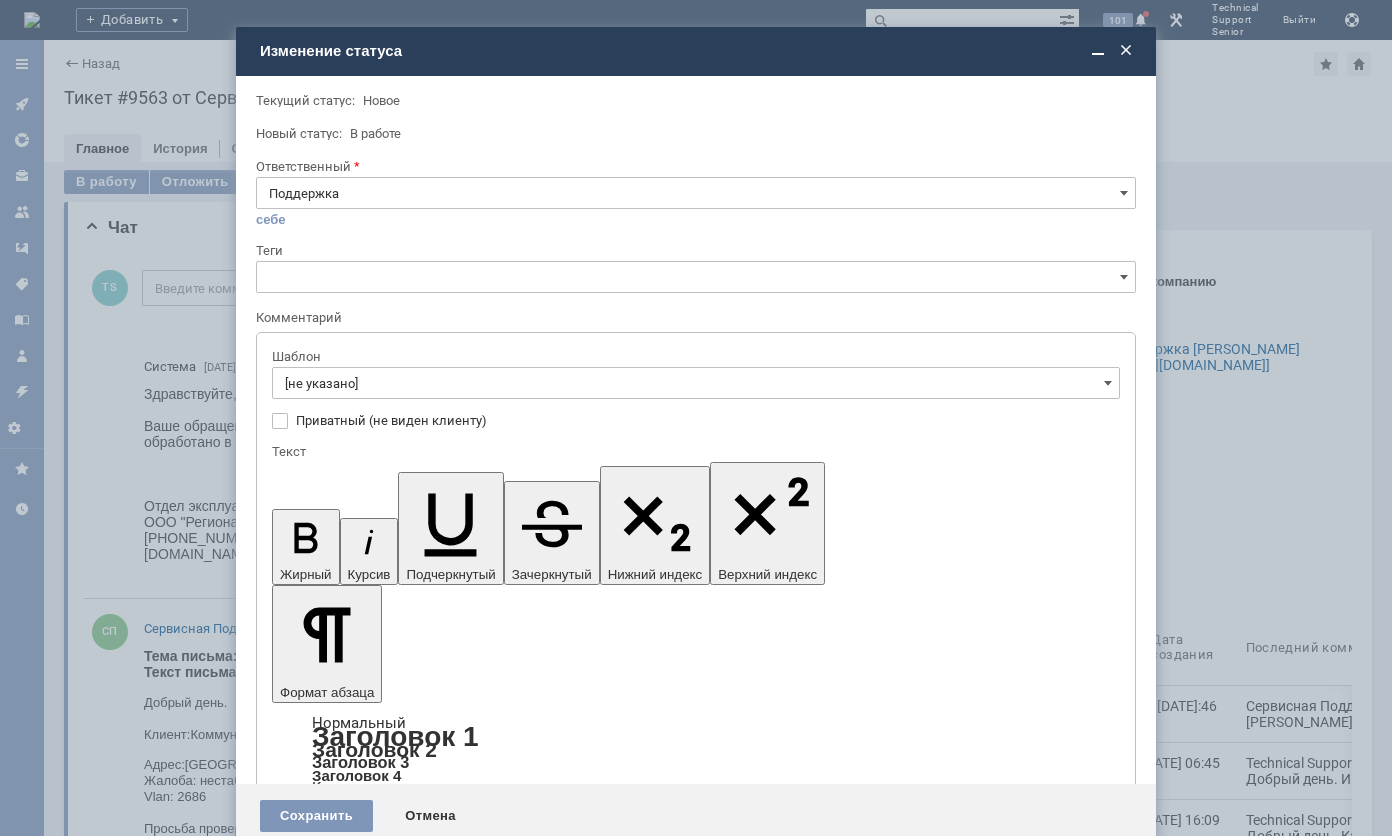 scroll, scrollTop: 0, scrollLeft: 0, axis: both 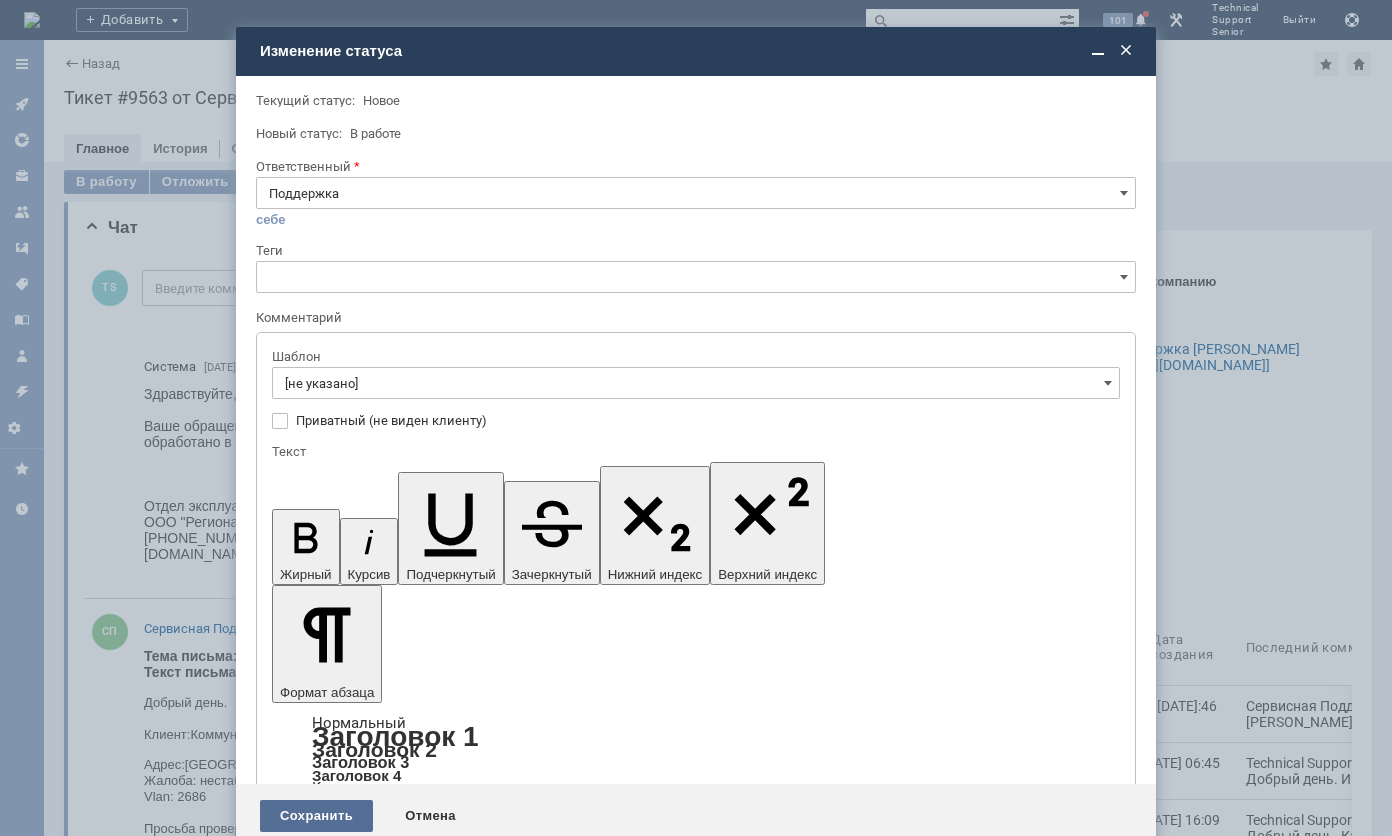 click on "Сохранить" at bounding box center (316, 816) 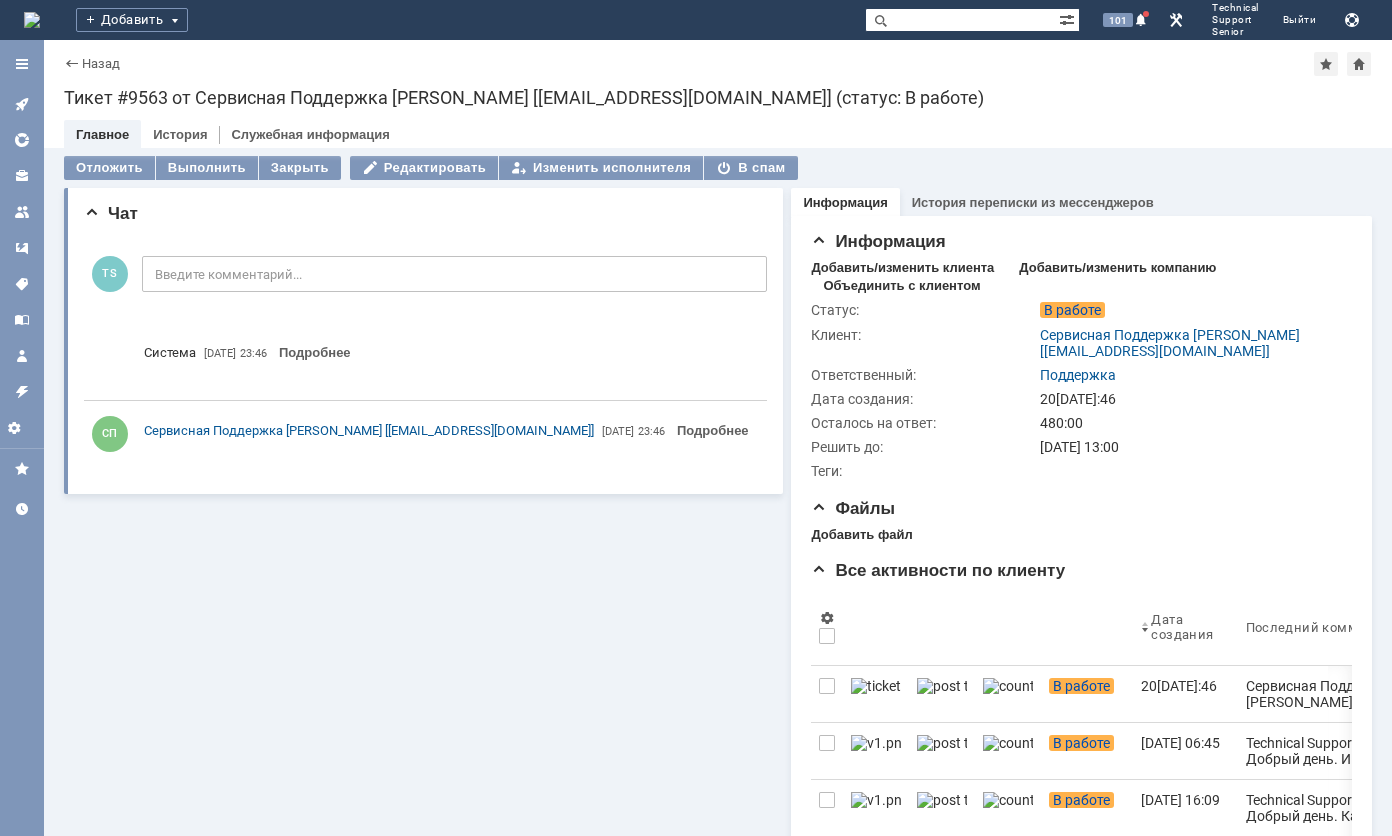 scroll, scrollTop: 0, scrollLeft: 0, axis: both 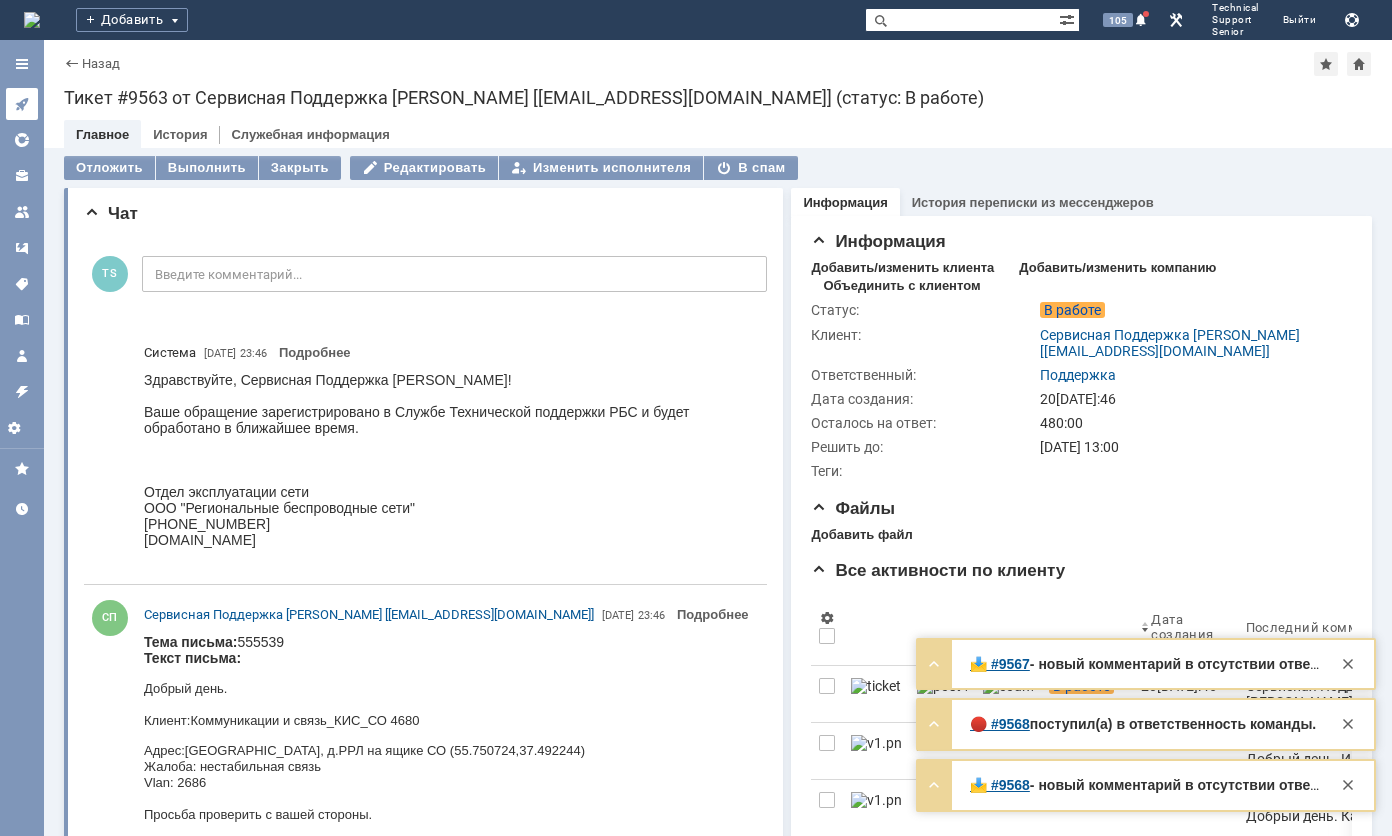 click 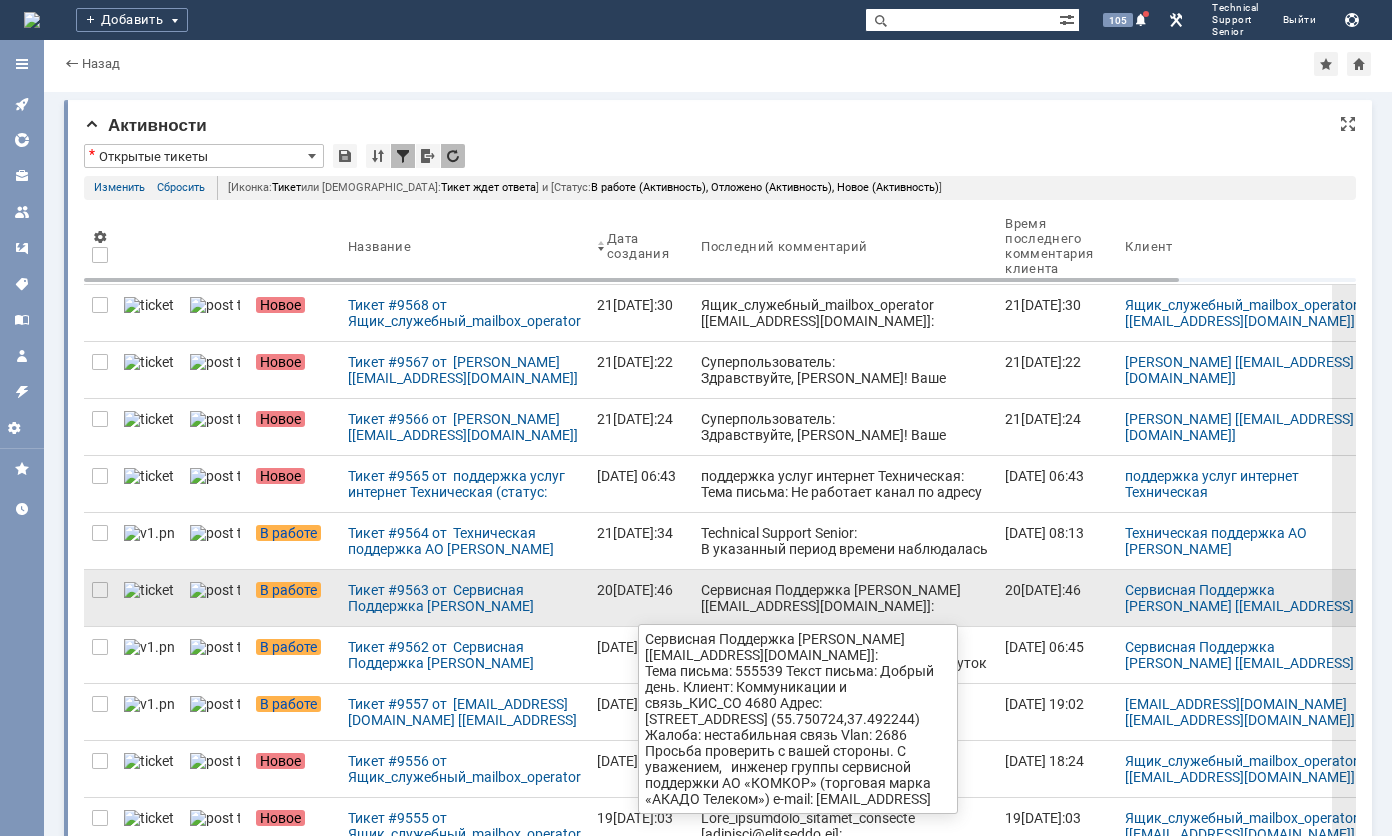 click on "Сервисная Поддержка [PERSON_NAME] [[EMAIL_ADDRESS][DOMAIN_NAME]]:
Тема письма: 555539 Текст письма: Добрый день. Клиент: Коммуникации и связь_КИС_СО 4680 Адрес: [STREET_ADDRESS] (55.750724,37.492244) Жалоба: нестабильная связь Vlan: 2686 Просьба проверить с вашей стороны. С уважением,   инженер группы сервисной поддержки АО «КОМКОР» (торговая марка «АКАДО Телеком») e-mail: [EMAIL_ADDRESS][DOMAIN_NAME] тел.: [PHONE_NUMBER] (доб. 31-54) тел.: [PHONE_NUMBER] [STREET_ADDRESS] [DOMAIN_NAME] [DOMAIN_NAME]" at bounding box center (845, 702) 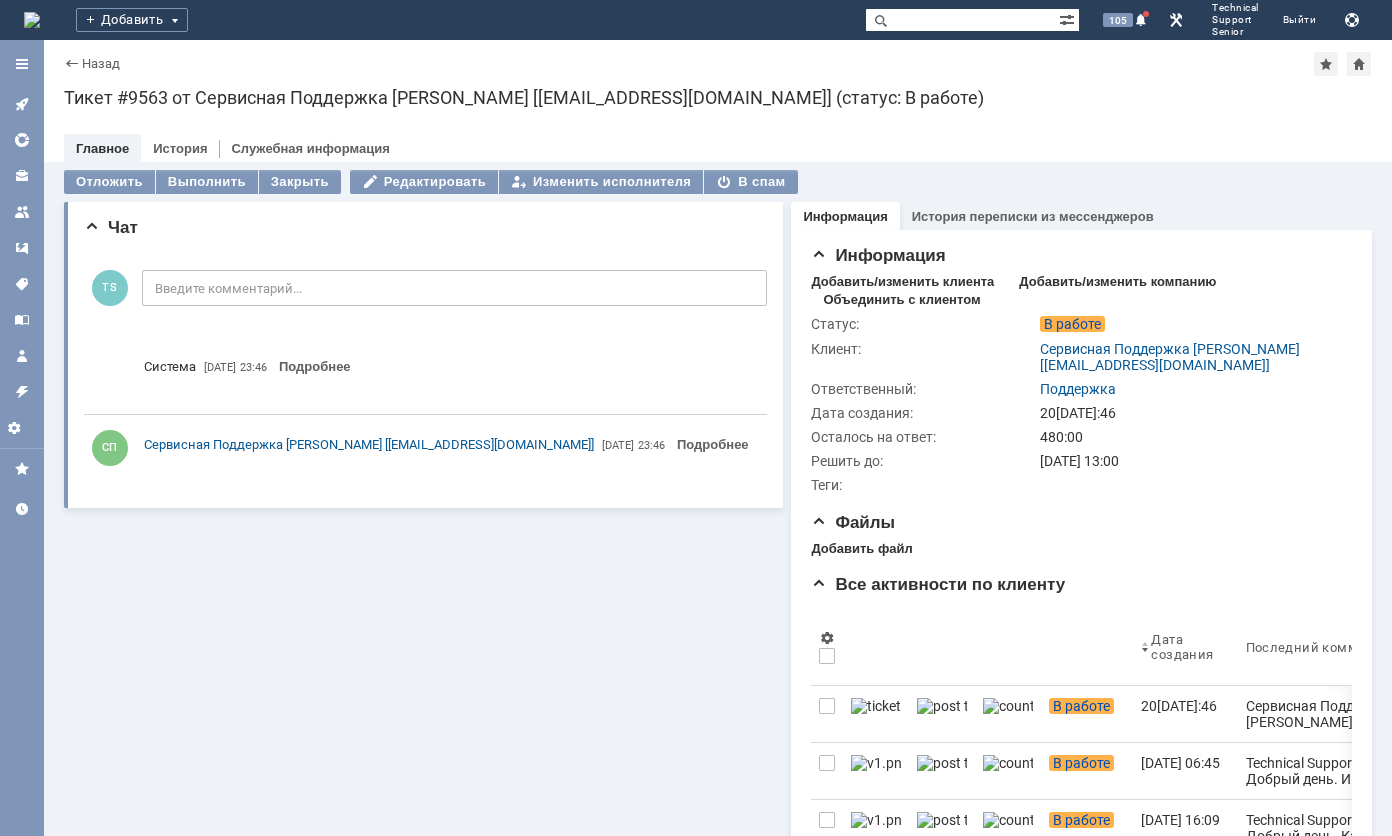 scroll, scrollTop: 0, scrollLeft: 0, axis: both 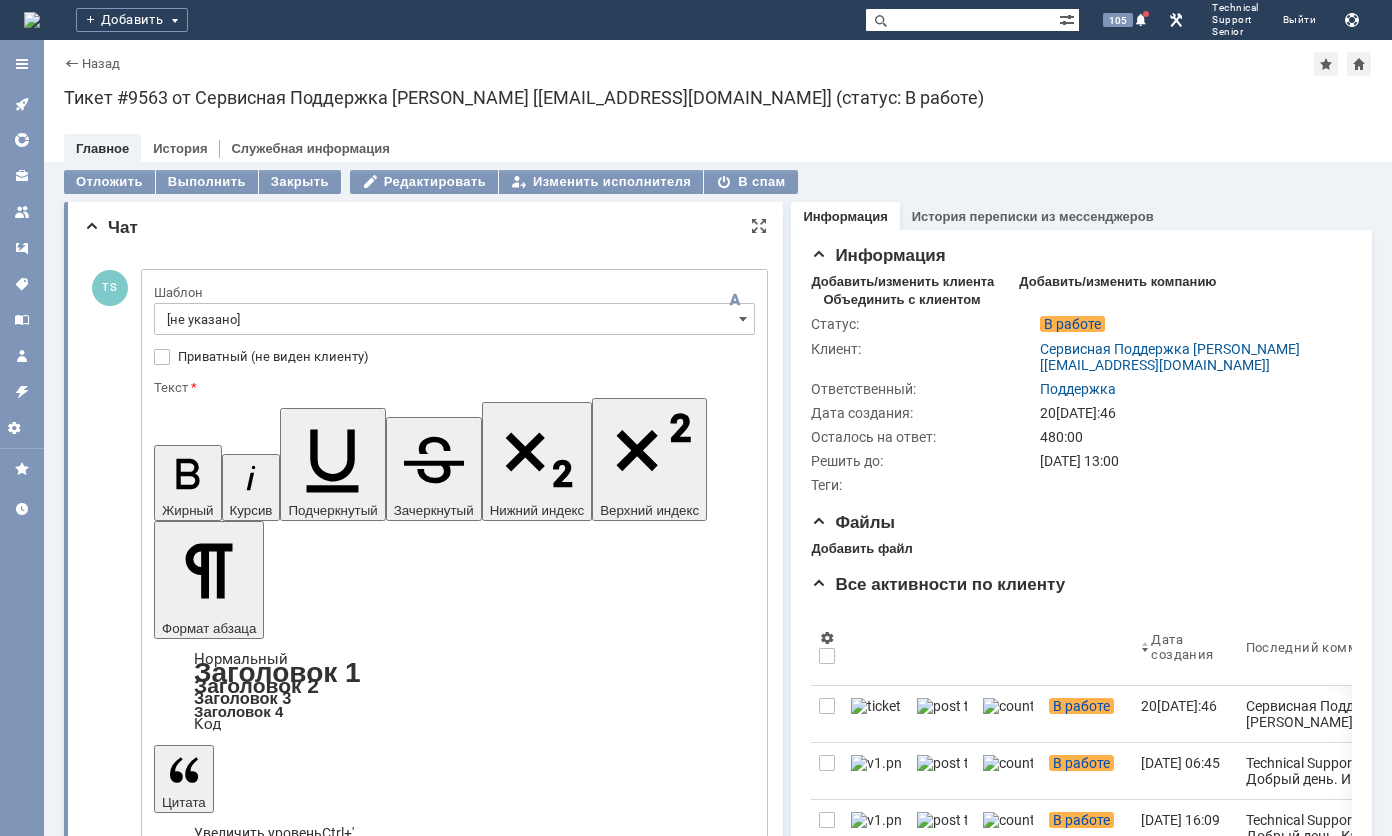 click on "[не указано]" at bounding box center (454, 319) 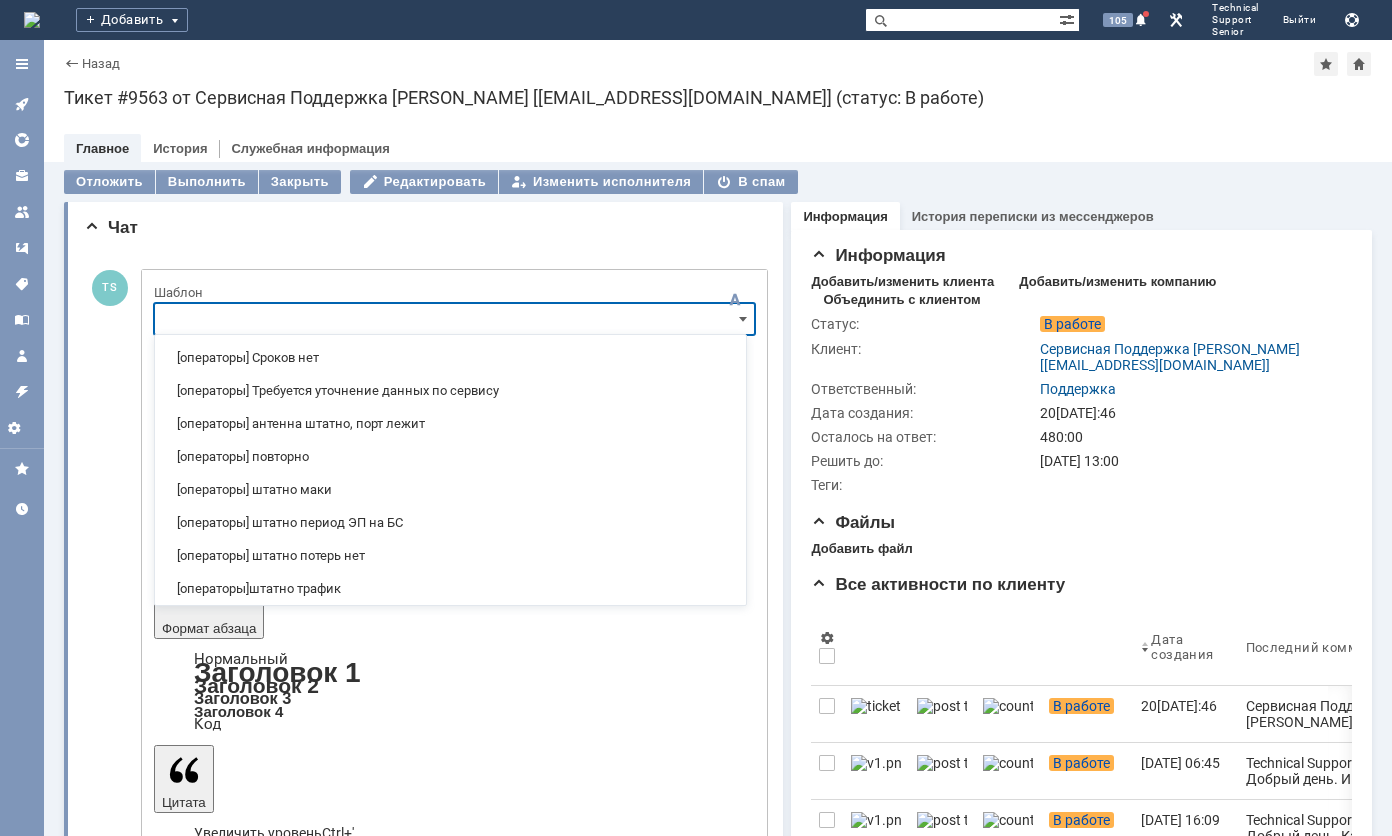 scroll, scrollTop: 206, scrollLeft: 0, axis: vertical 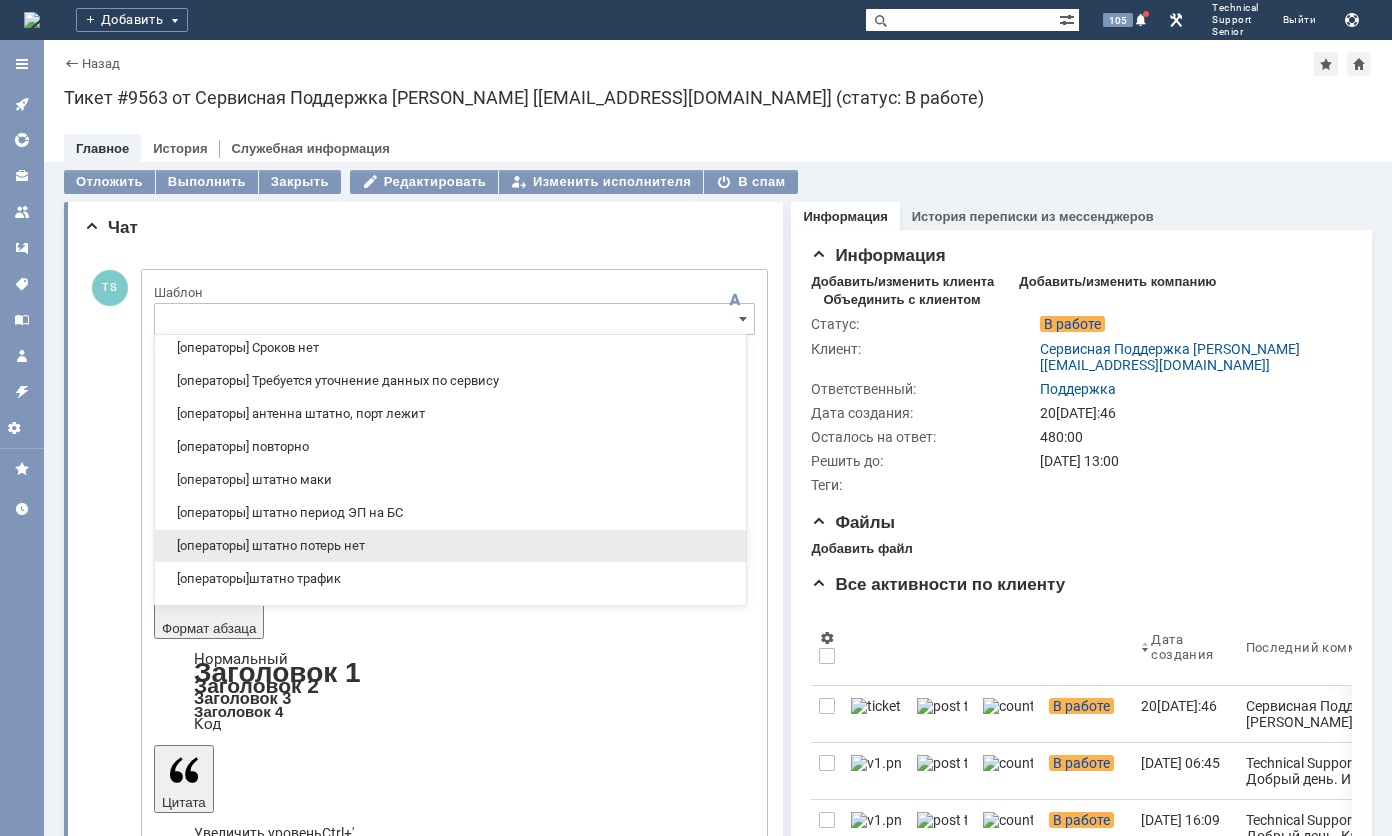 click on "[операторы] штатно потерь нет" at bounding box center (450, 546) 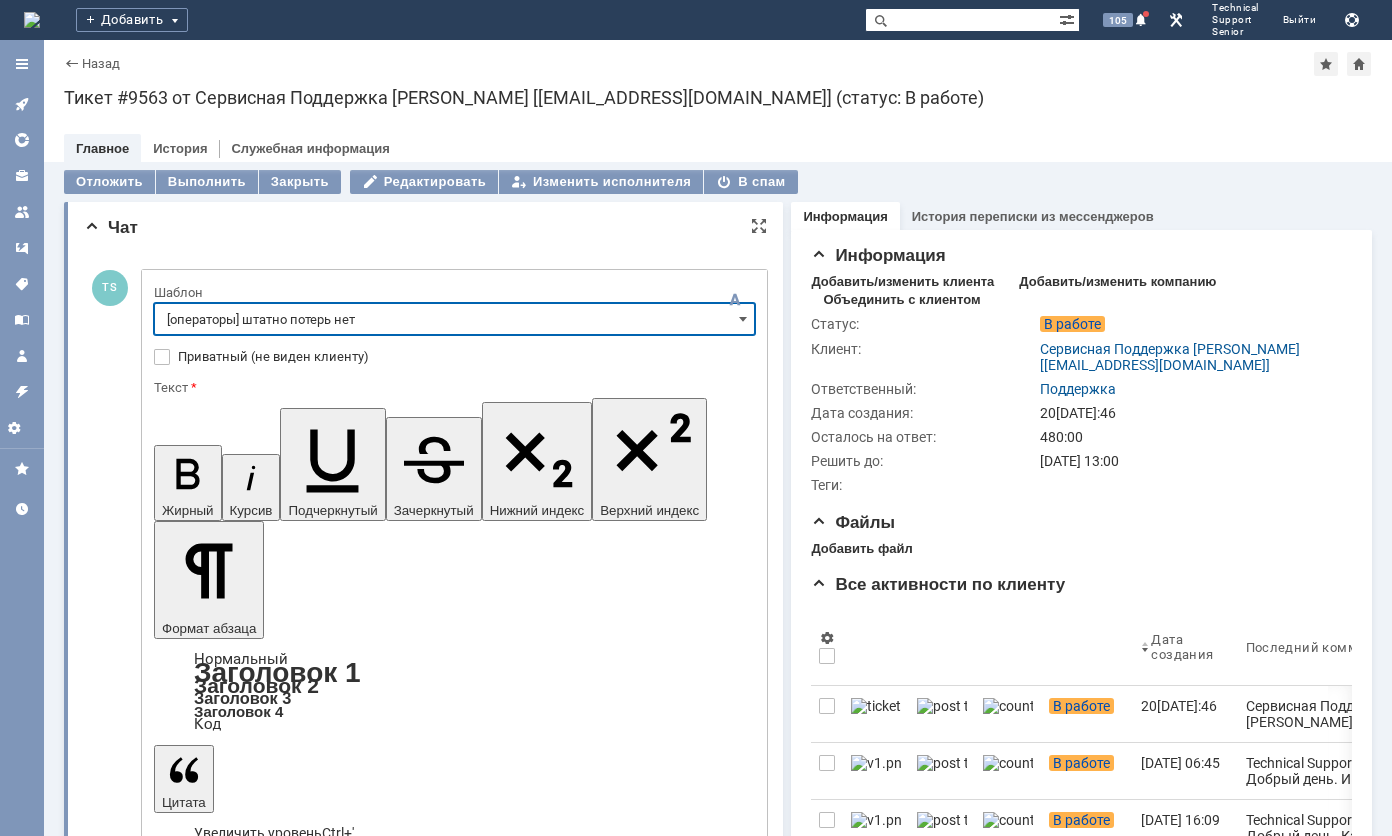 type on "[операторы] штатно потерь нет" 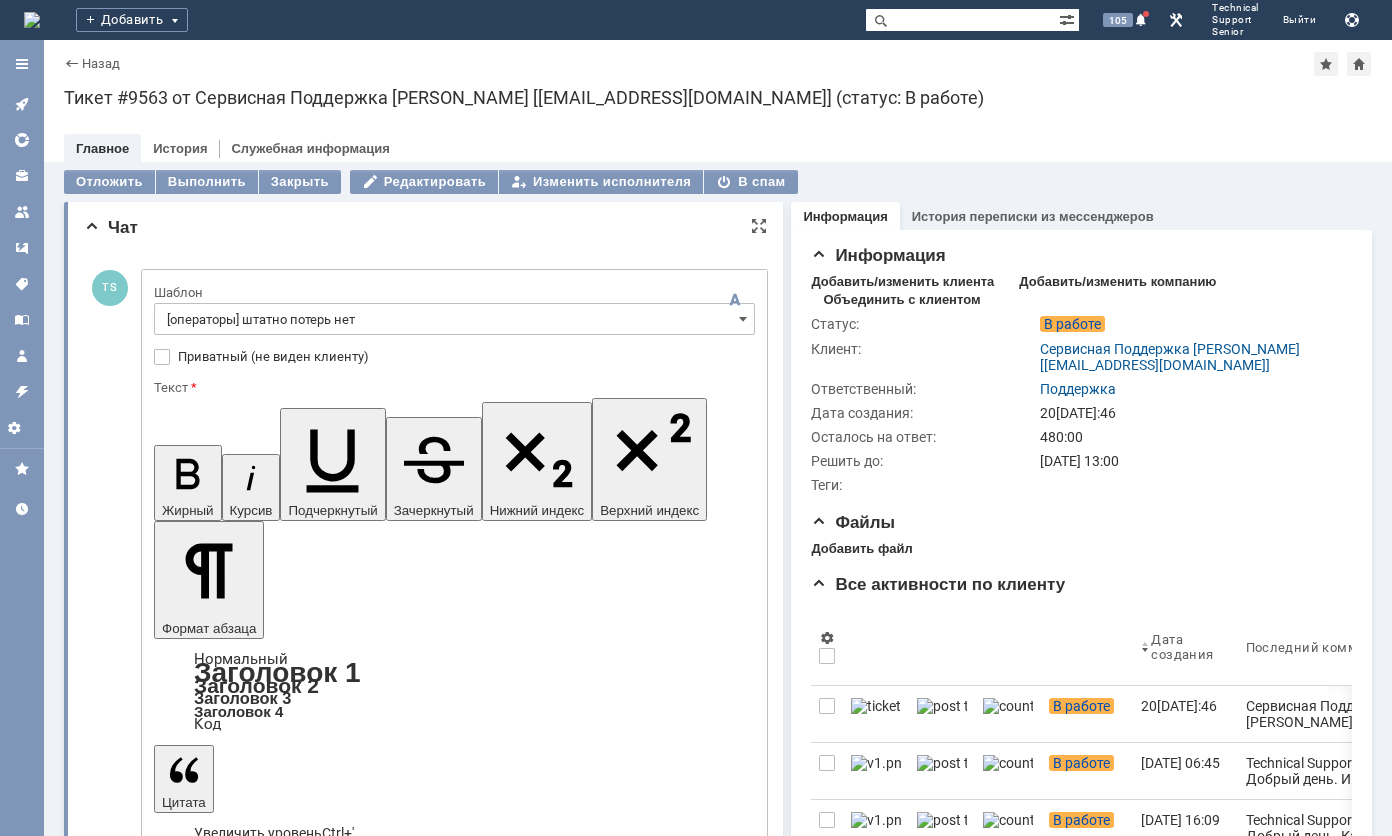 click on "Отправить" at bounding box center (206, 5050) 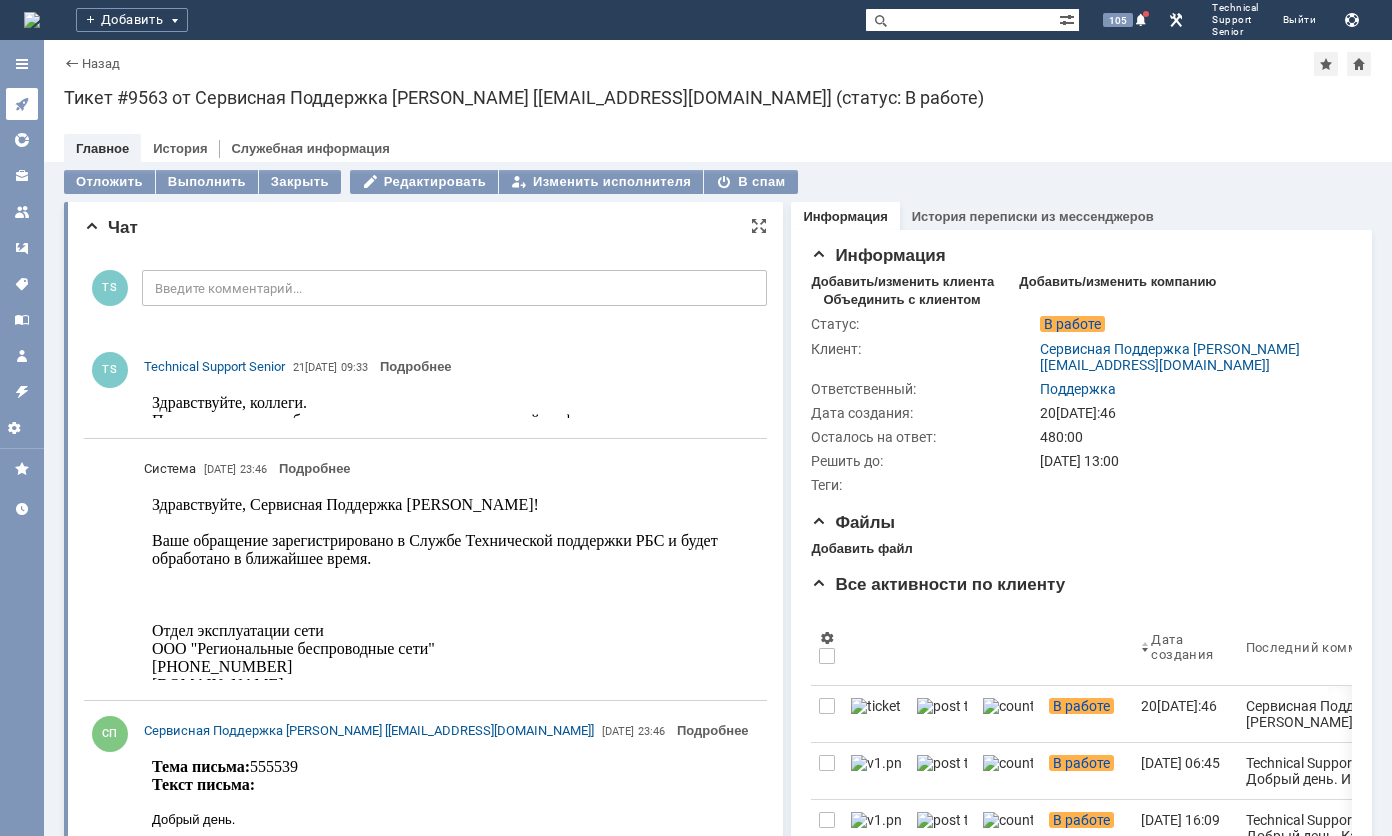 scroll, scrollTop: 0, scrollLeft: 0, axis: both 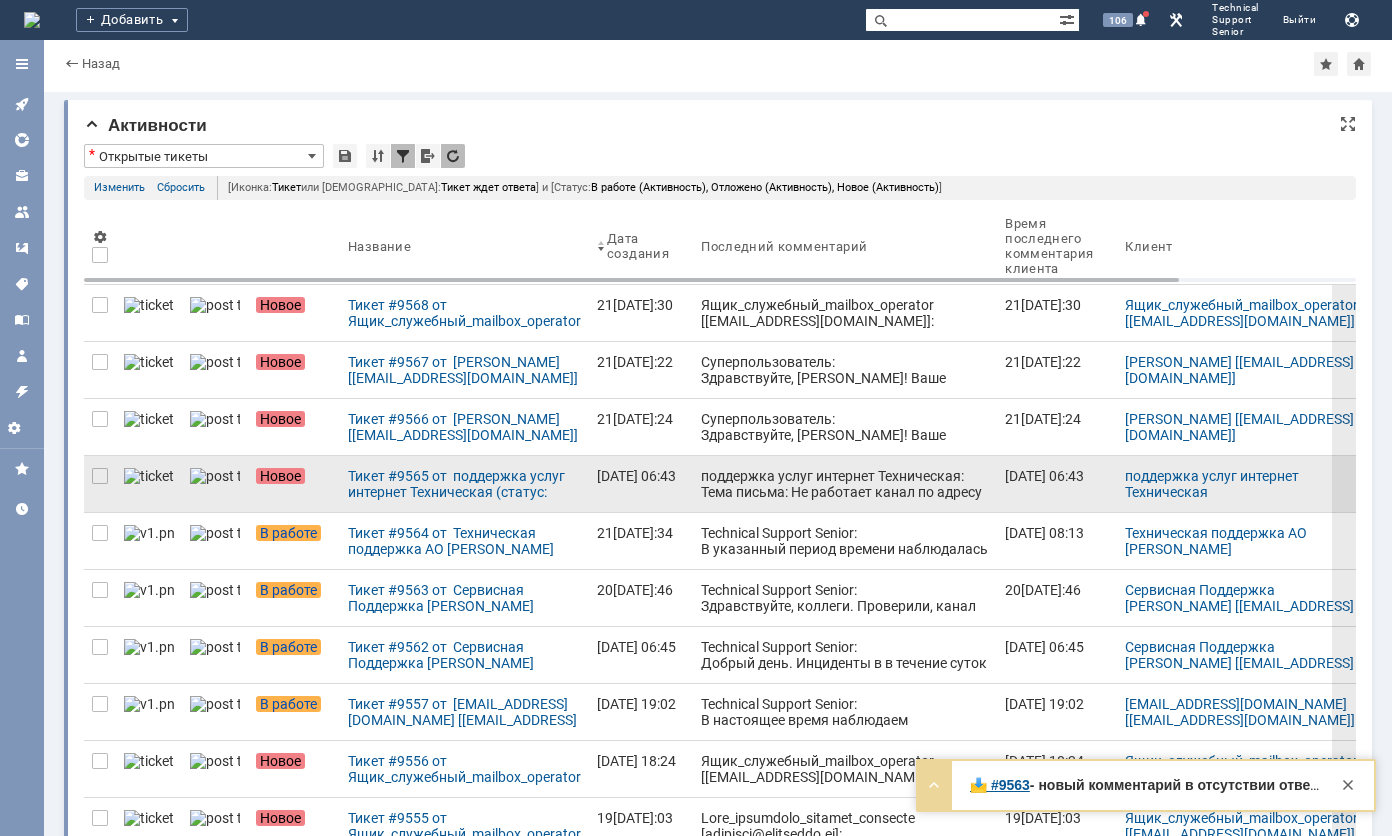 click on "поддержка услуг интернет Техническая:
Тема письма: Не работает канал по адресу [STREET_ADDRESS] // VLAN 238 Текст письма: Добрый день. Коллеги, Не работает канал по адресу [STREET_ADDRESS] // VLAN 238 Просьба проверить и сообщить результат." at bounding box center (845, 524) 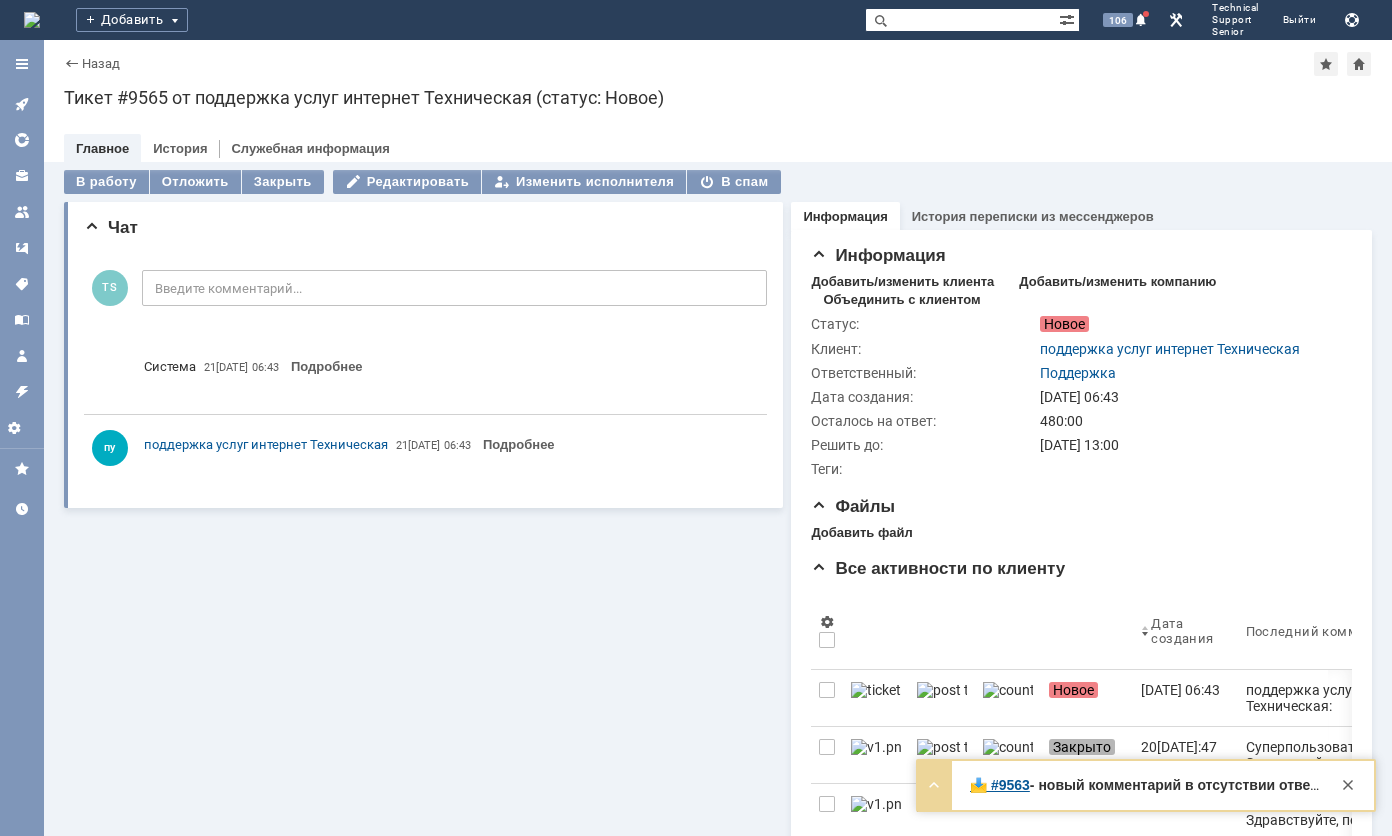 scroll, scrollTop: 0, scrollLeft: 0, axis: both 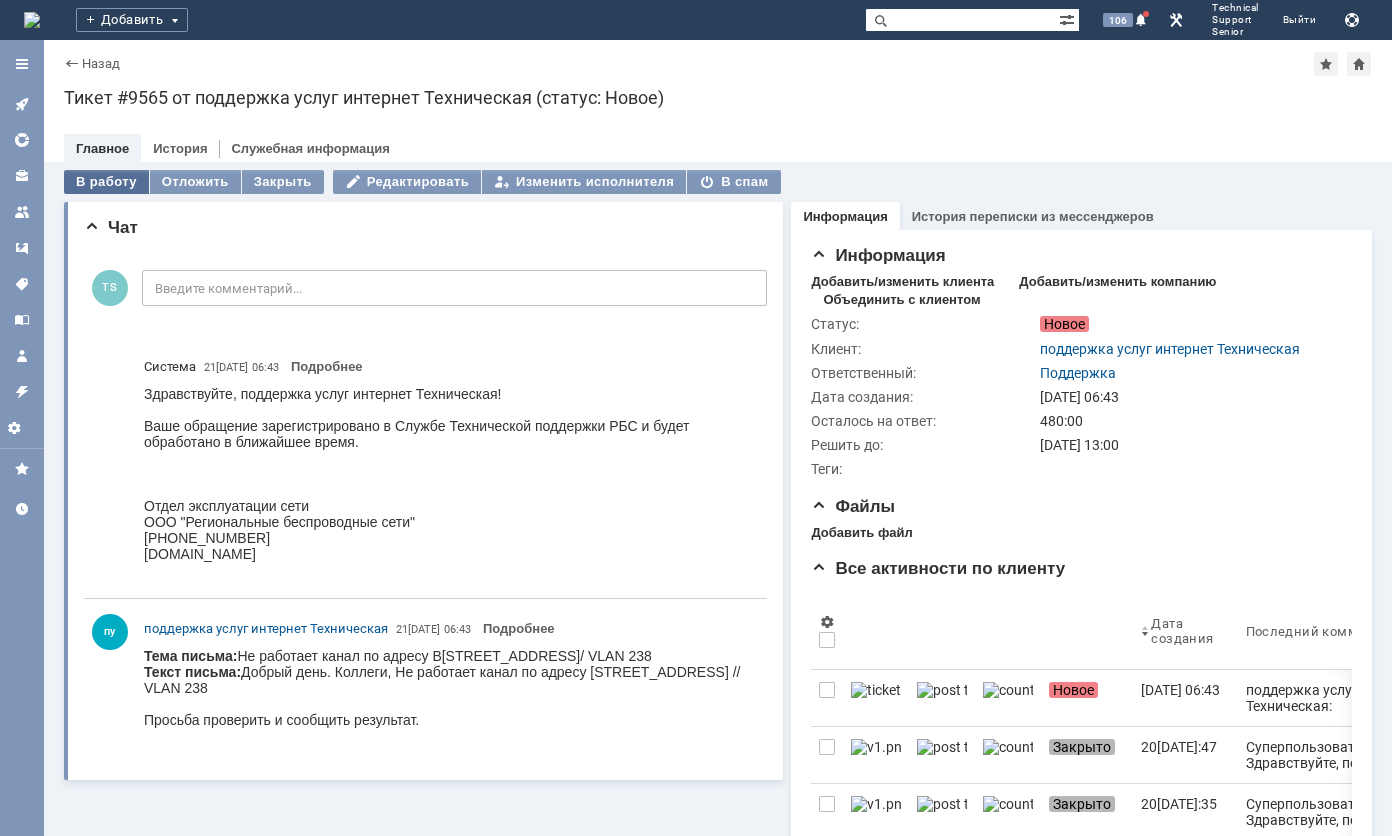 click on "В работу" at bounding box center (106, 182) 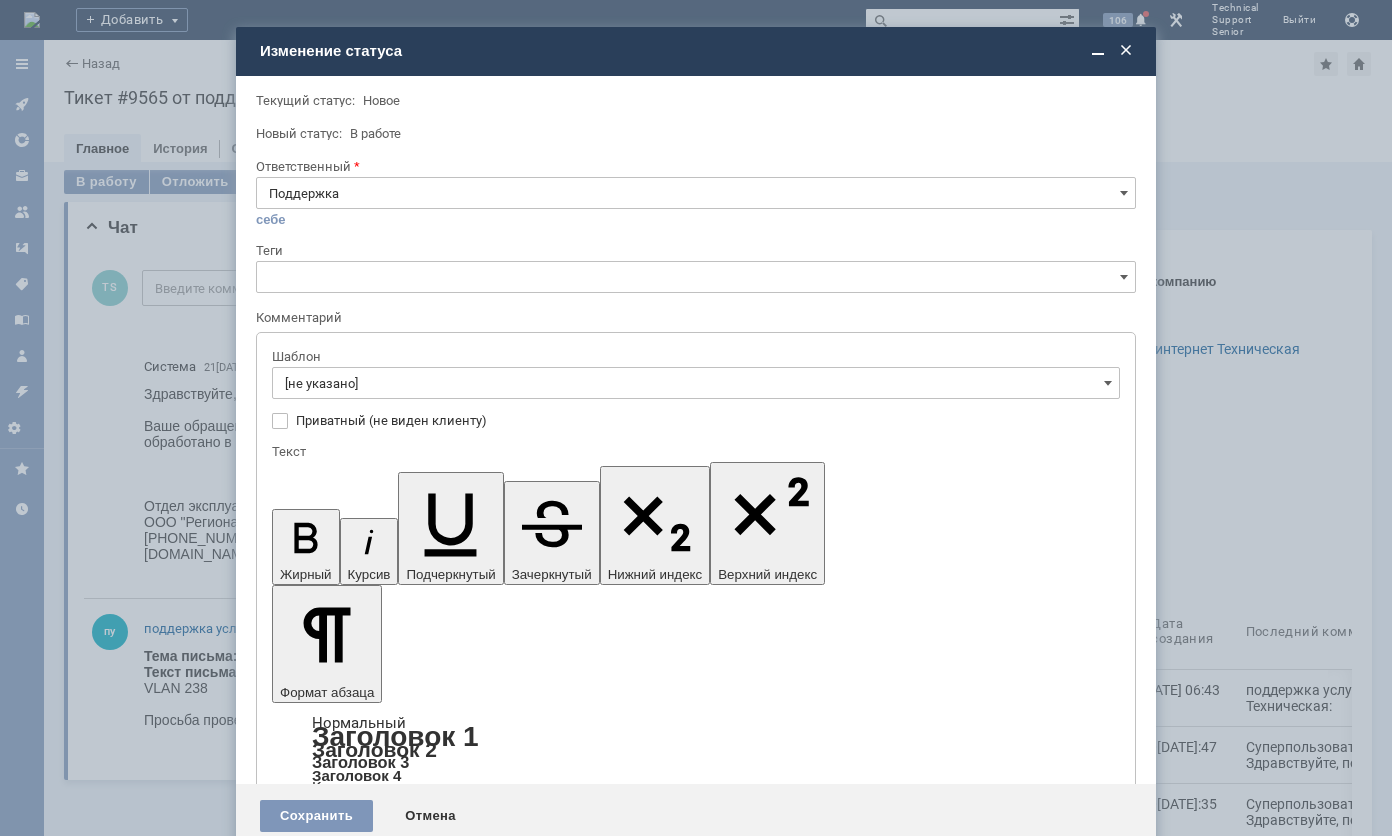 scroll, scrollTop: 0, scrollLeft: 0, axis: both 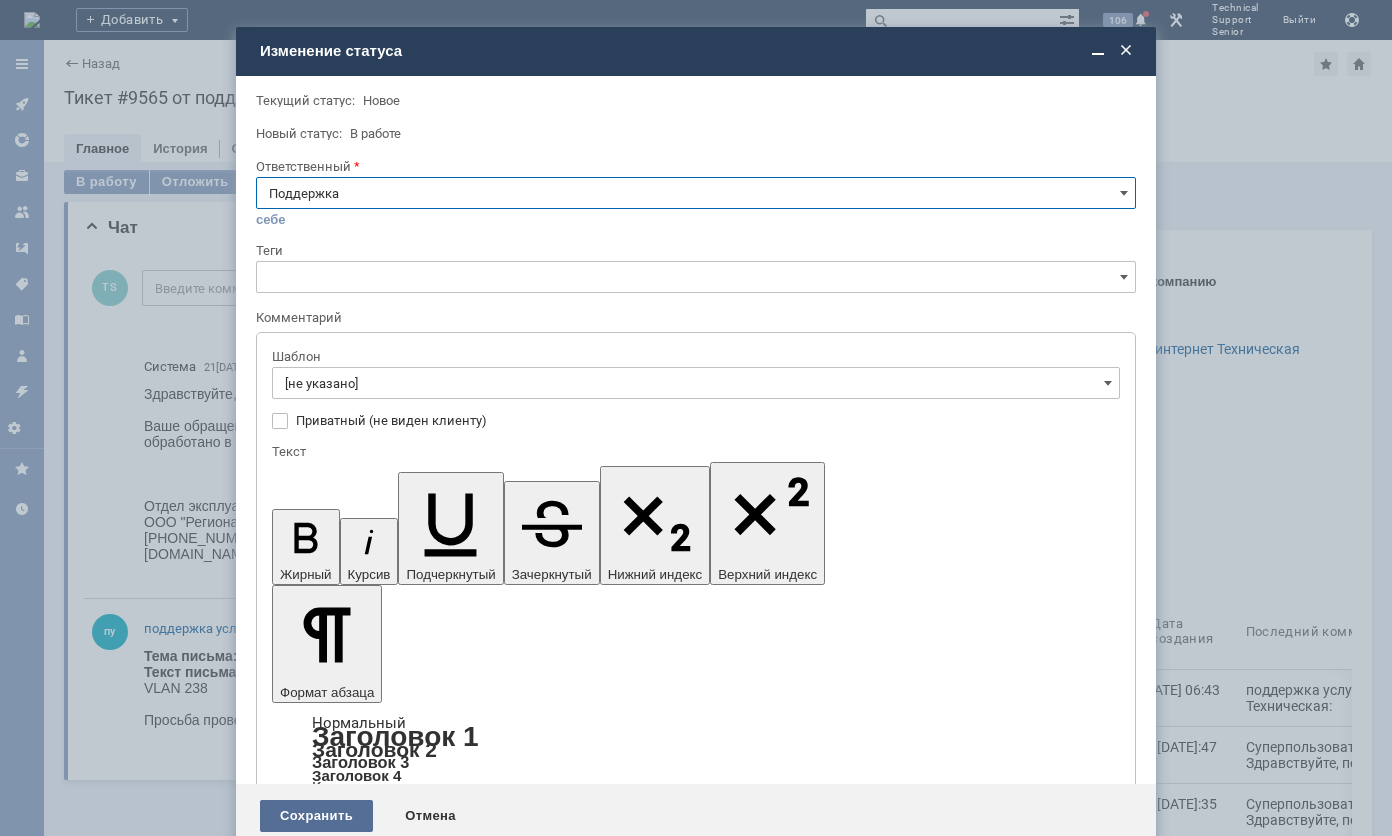 click on "Сохранить" at bounding box center (316, 816) 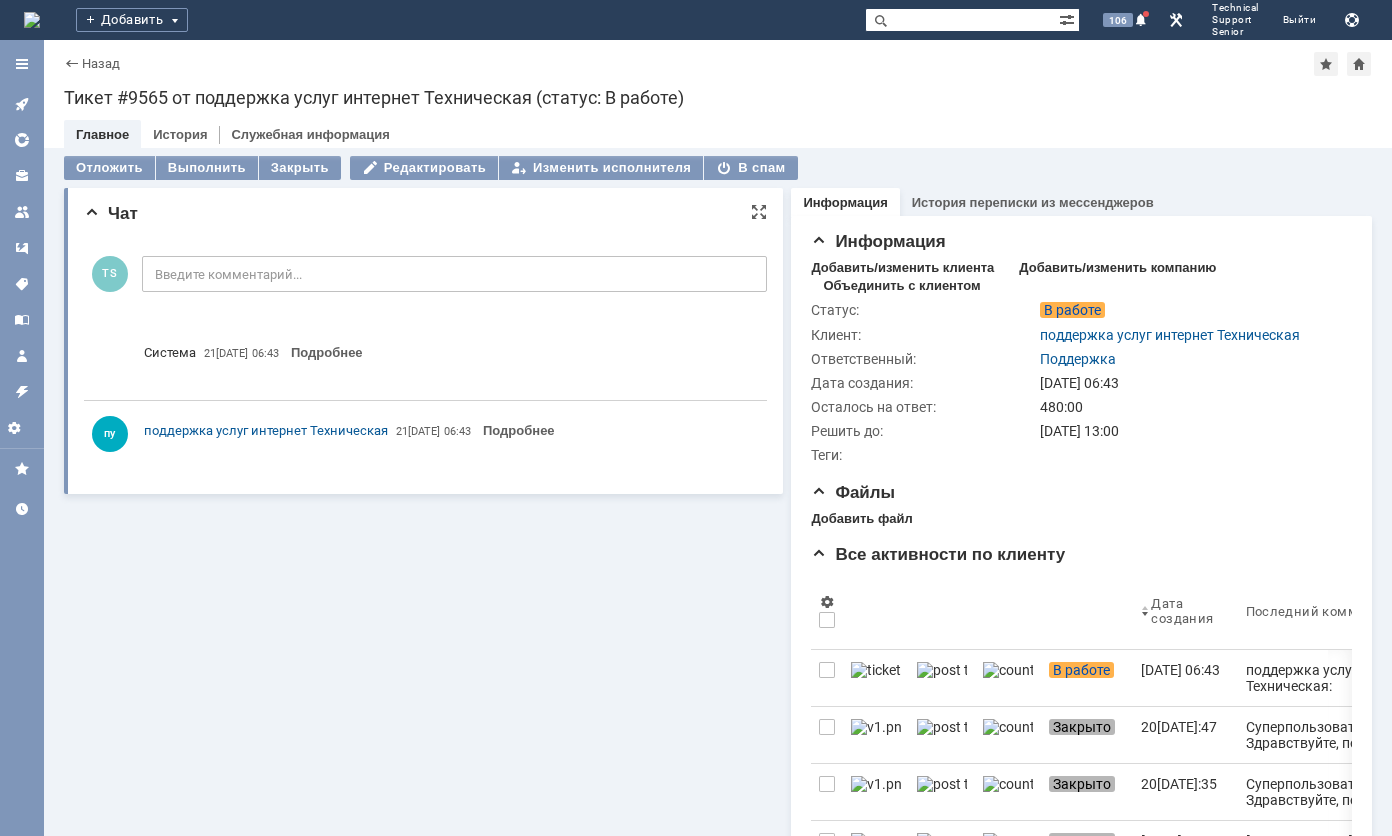 scroll, scrollTop: 0, scrollLeft: 0, axis: both 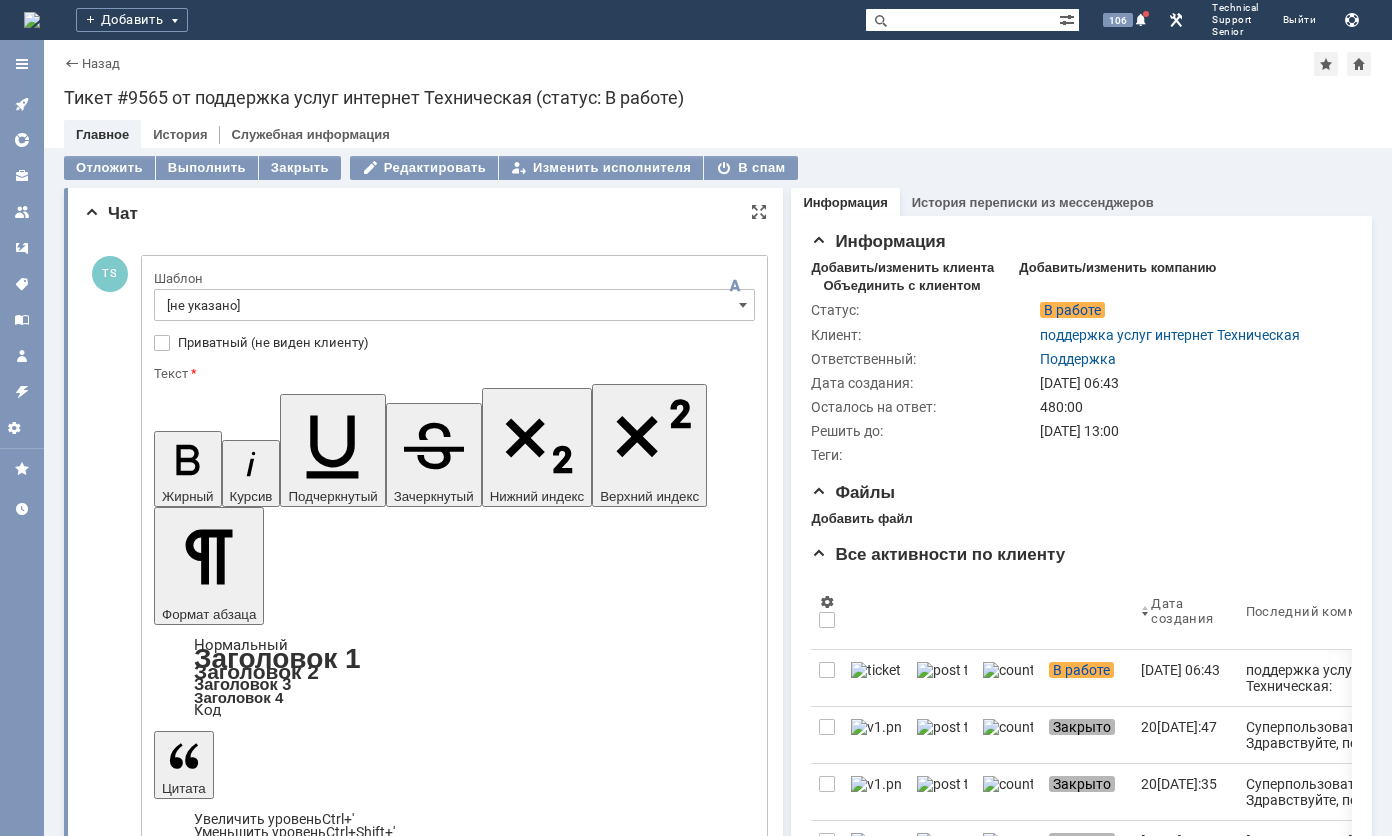 click on "[не указано]" at bounding box center [454, 305] 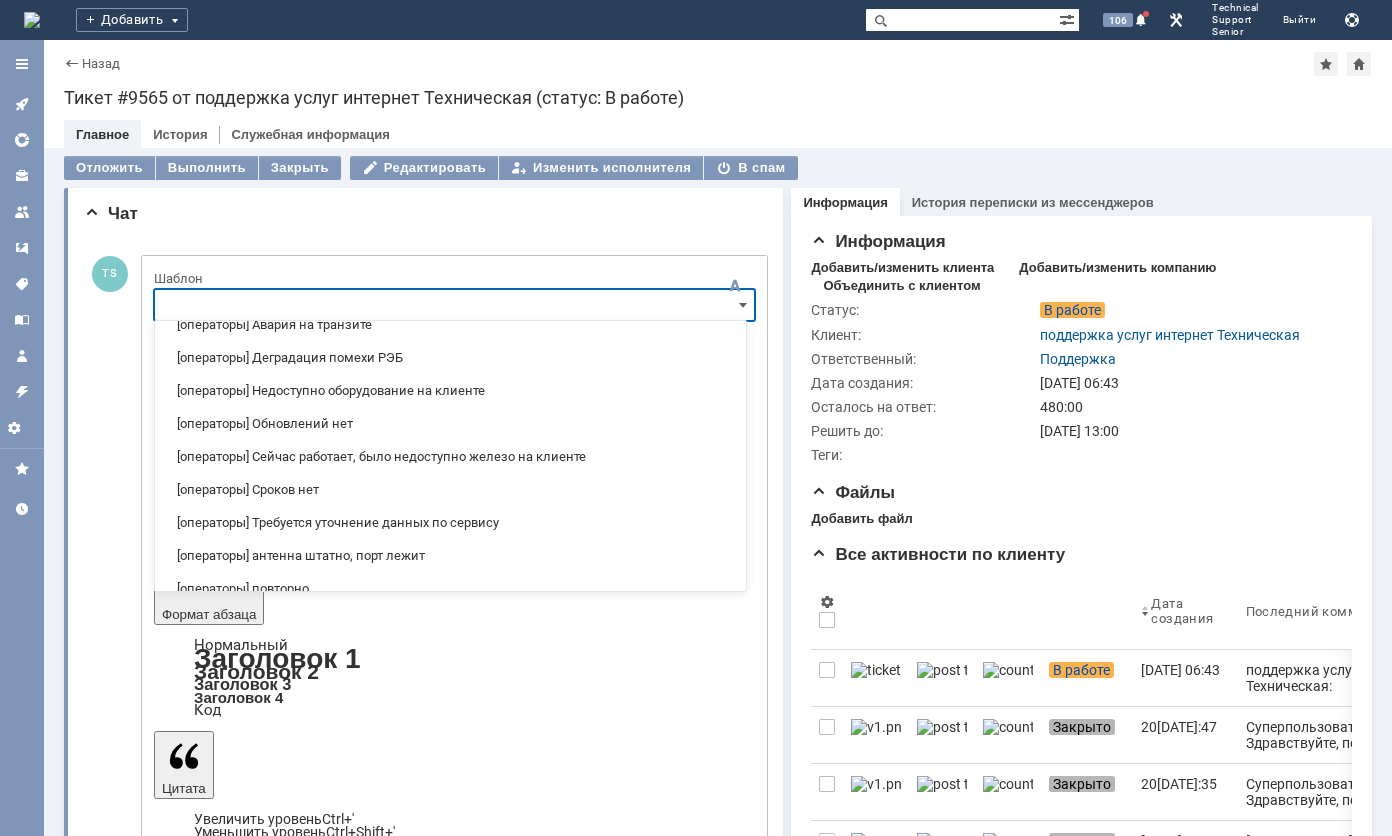 scroll, scrollTop: 52, scrollLeft: 0, axis: vertical 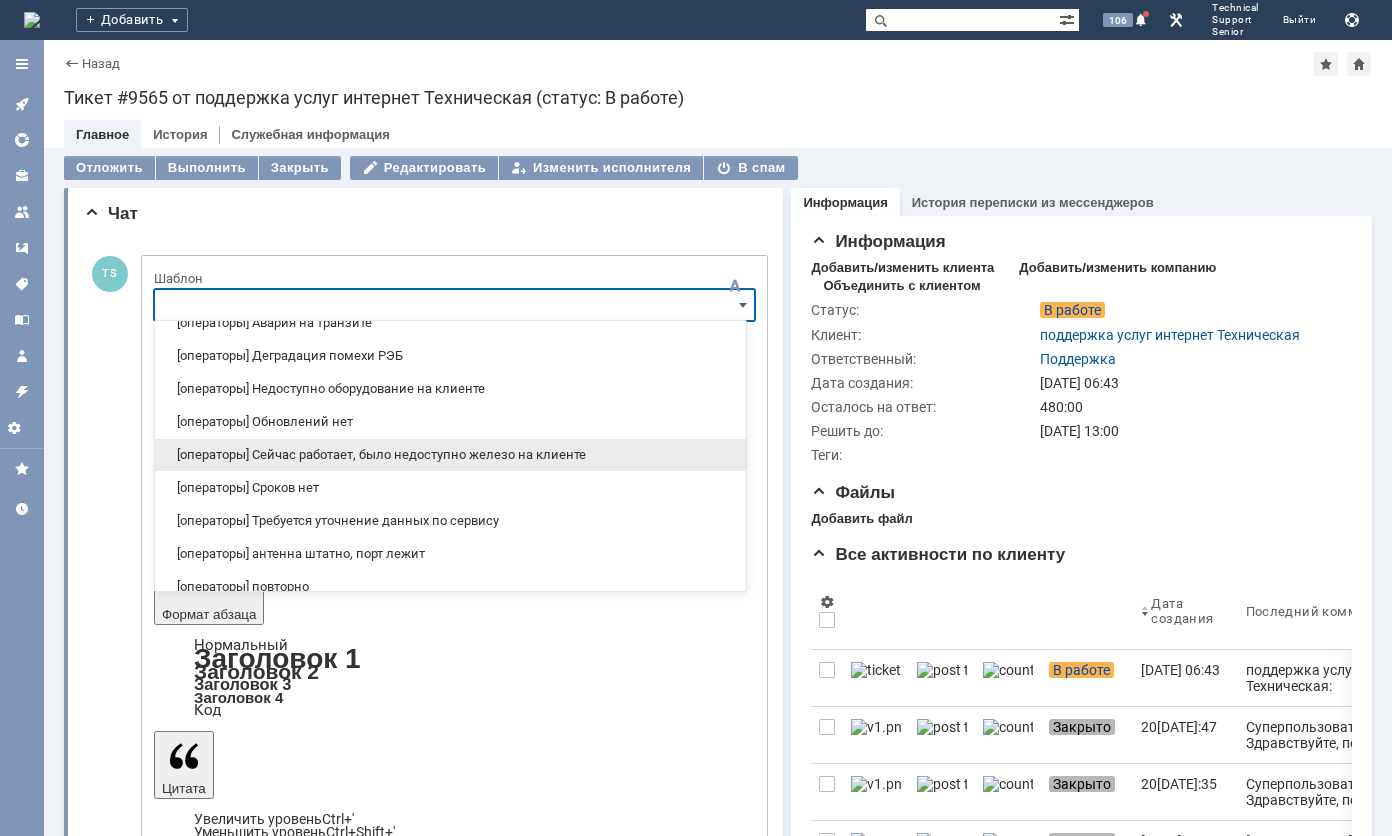 click on "[операторы] Сейчас работает, было недоступно железо на клиенте" at bounding box center [450, 455] 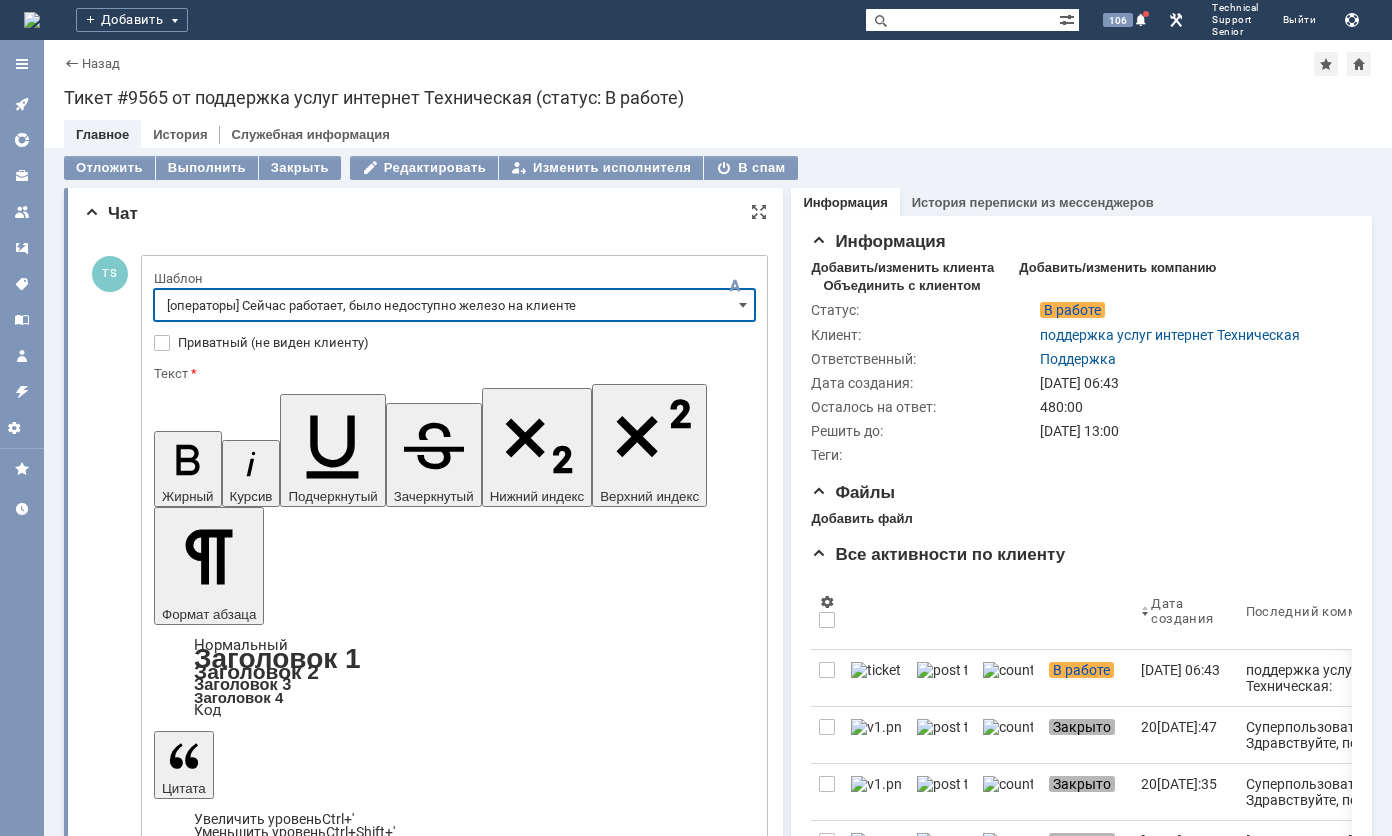 type on "[операторы] Сейчас работает, было недоступно железо на клиенте" 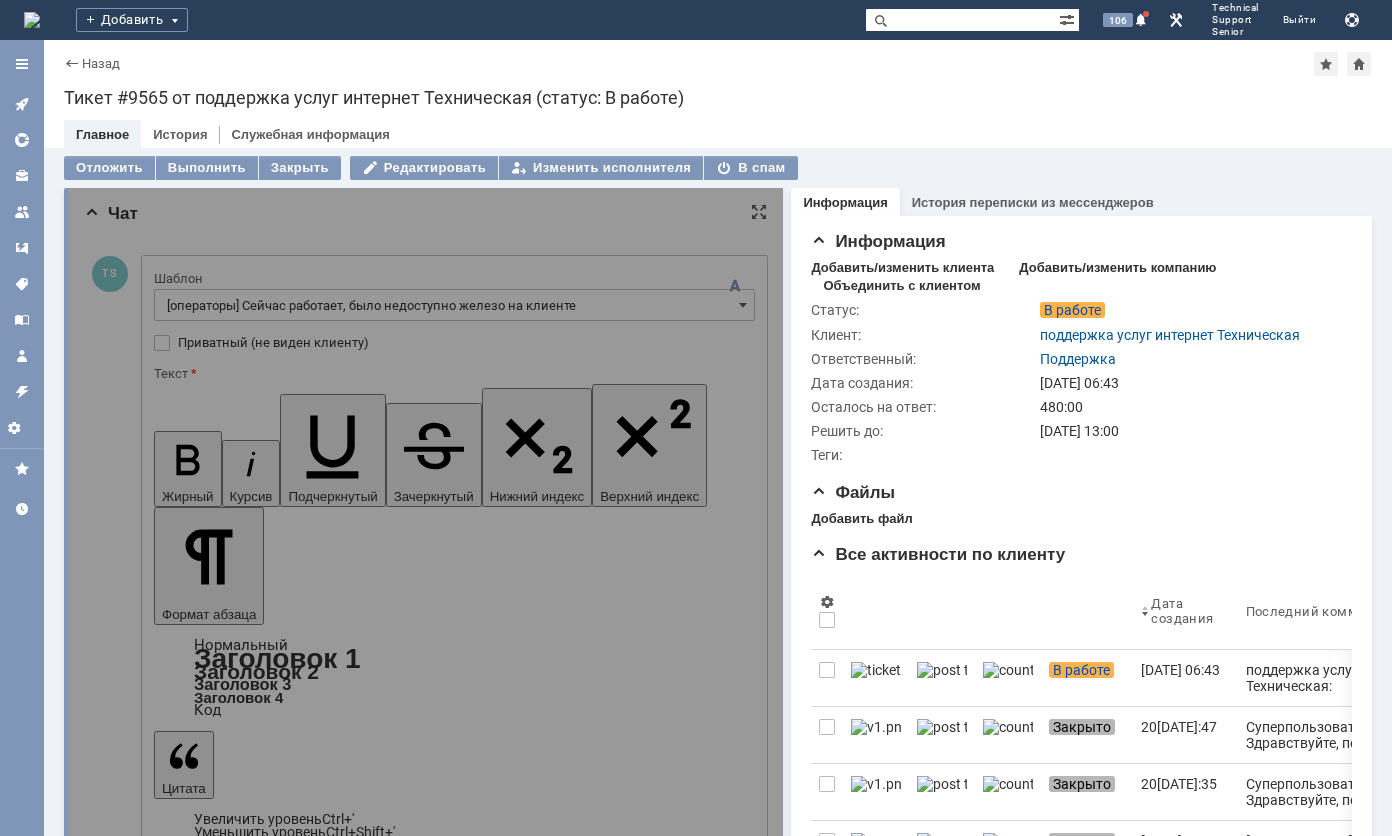 click at bounding box center (425, 2856) 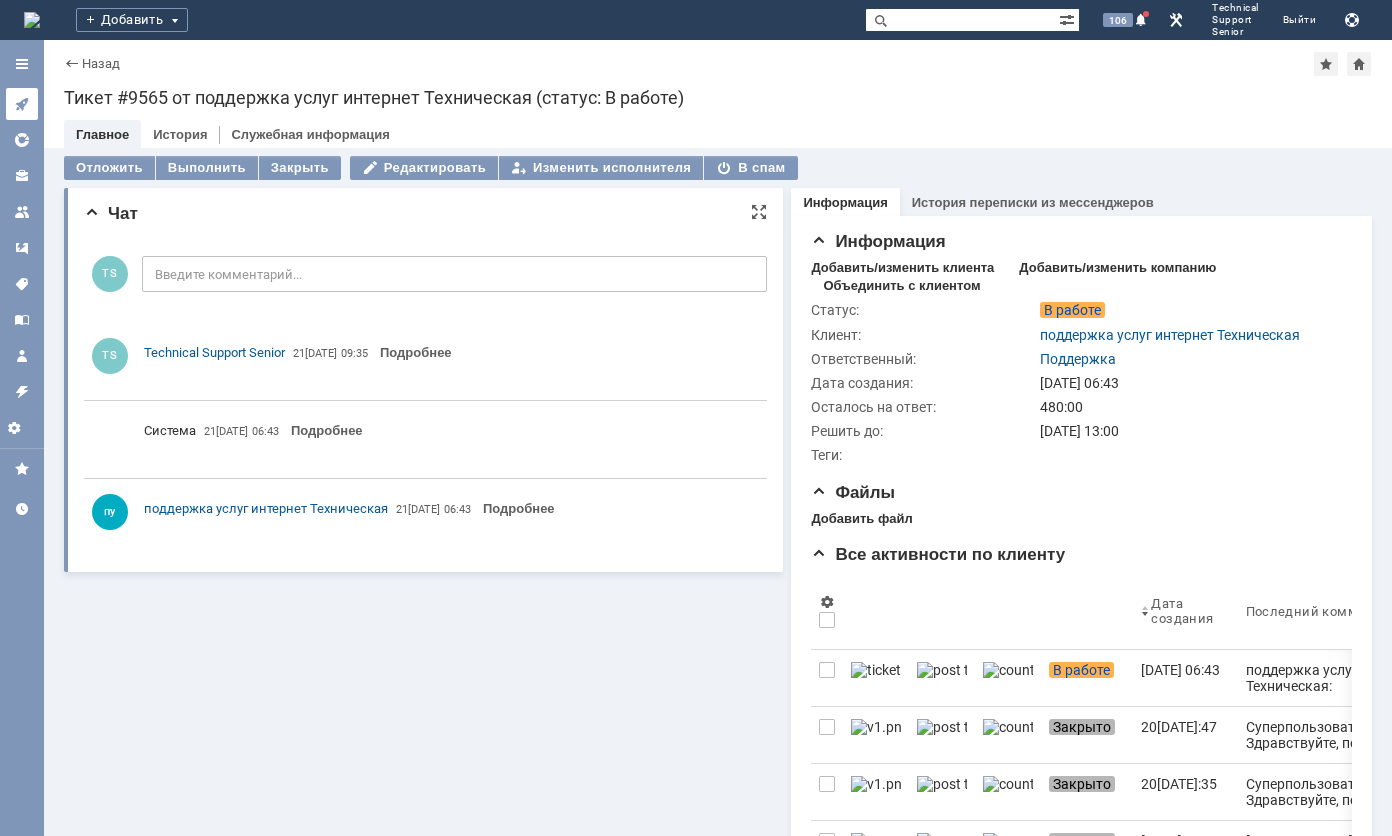 scroll, scrollTop: 0, scrollLeft: 0, axis: both 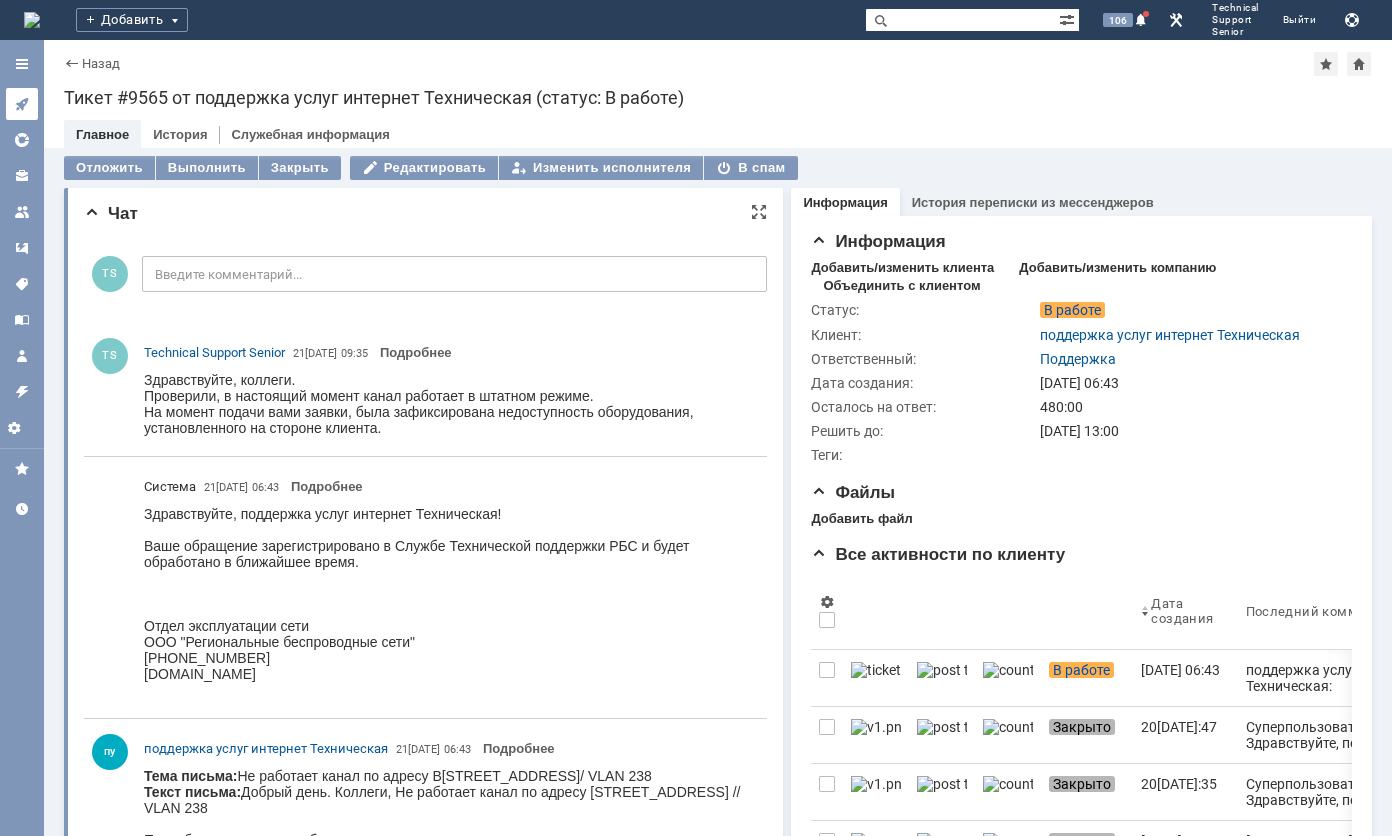 click 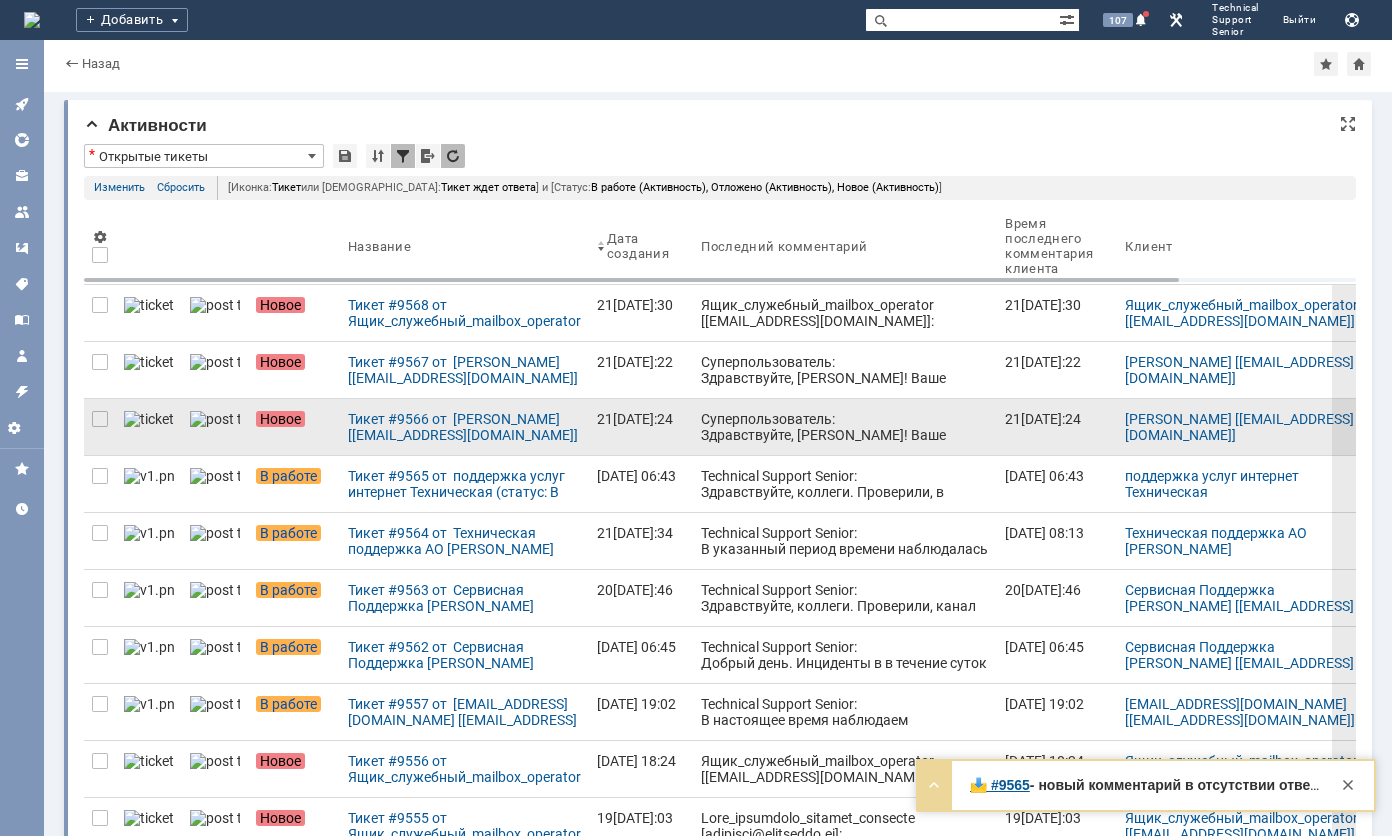 click on "Суперпользователь:
Здравствуйте, [PERSON_NAME]! Ваше обращение зарегистрировано в Службе Технической поддержки РБС и будет обработано в ближайшее время. Отдел эксплуатации сети ООО "Региональные беспроводные сети"[PHONE_NUMBER] [DOMAIN_NAME]" at bounding box center [845, 475] 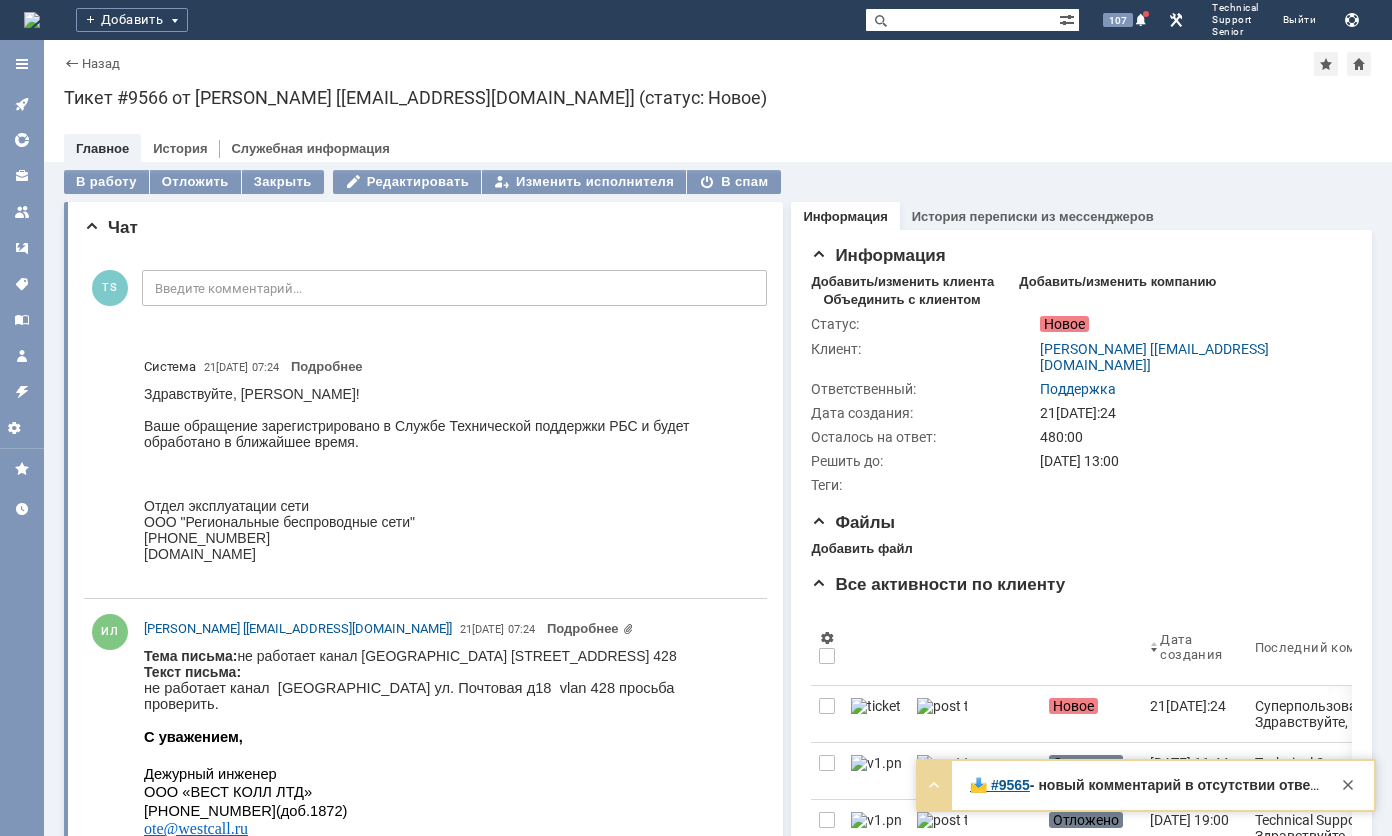 scroll, scrollTop: 0, scrollLeft: 0, axis: both 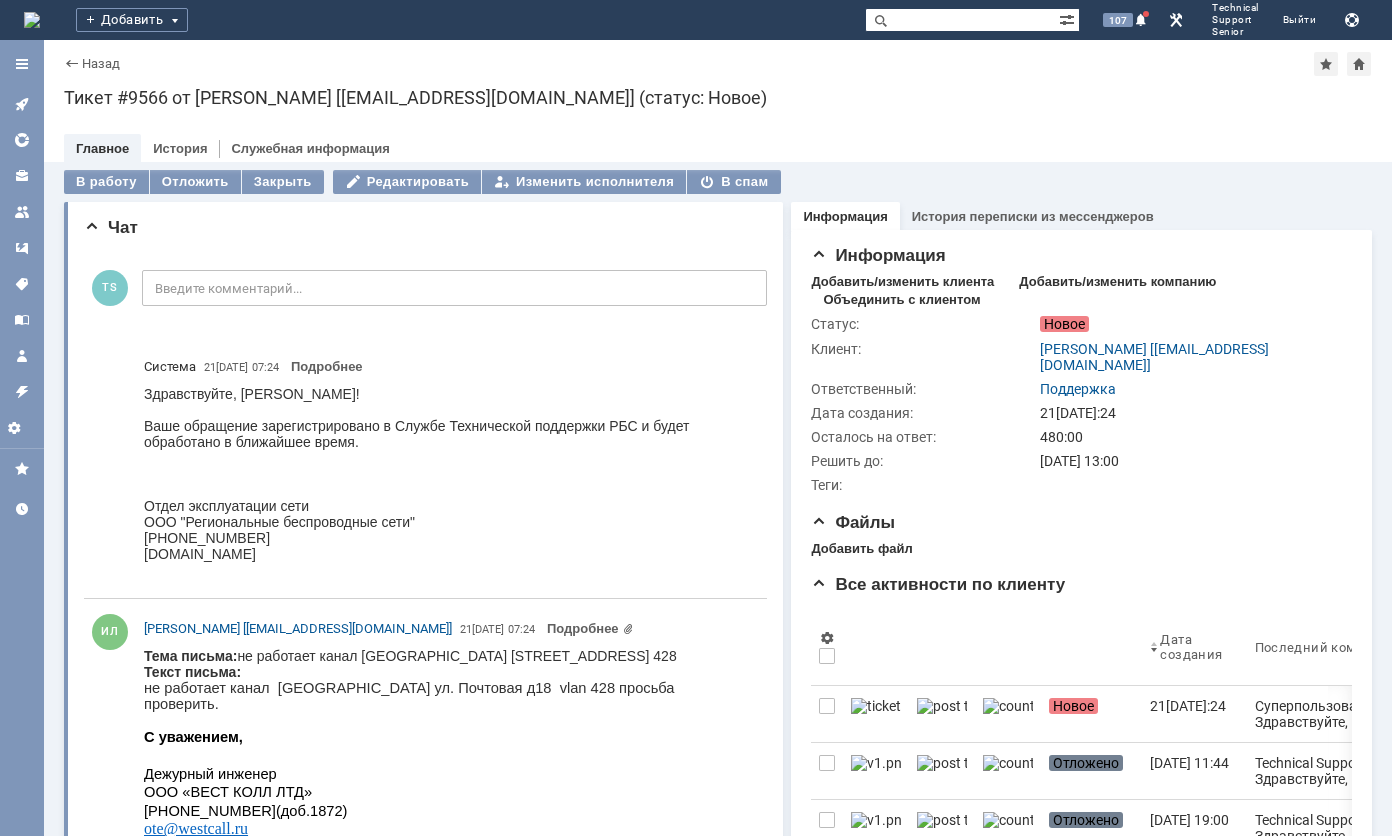 click on "В работу Отложить Закрыть
Редактировать
Изменить исполнителя
В спам Чат
НАПИСАТЬ В ЧАТ             TS Введите комментарий... 1       Всего комментариев:   2  Строк на странице:        20       Система 21[DATE]:24 Подробнее ИЛ [PERSON_NAME] [[EMAIL_ADDRESS][DOMAIN_NAME]] 21[DATE]:24 Подробнее 1       Всего комментариев:   2  Строк на странице:        20       Информация История переписки из мессенджеров Информация Добавить/изменить клиента Добавить/изменить компанию Объединить с клиентом Статус: Новое Клиент: [PERSON_NAME] [[EMAIL_ADDRESS][DOMAIN_NAME]] Ответственный: 21[DATE]:24" at bounding box center [718, 1200] 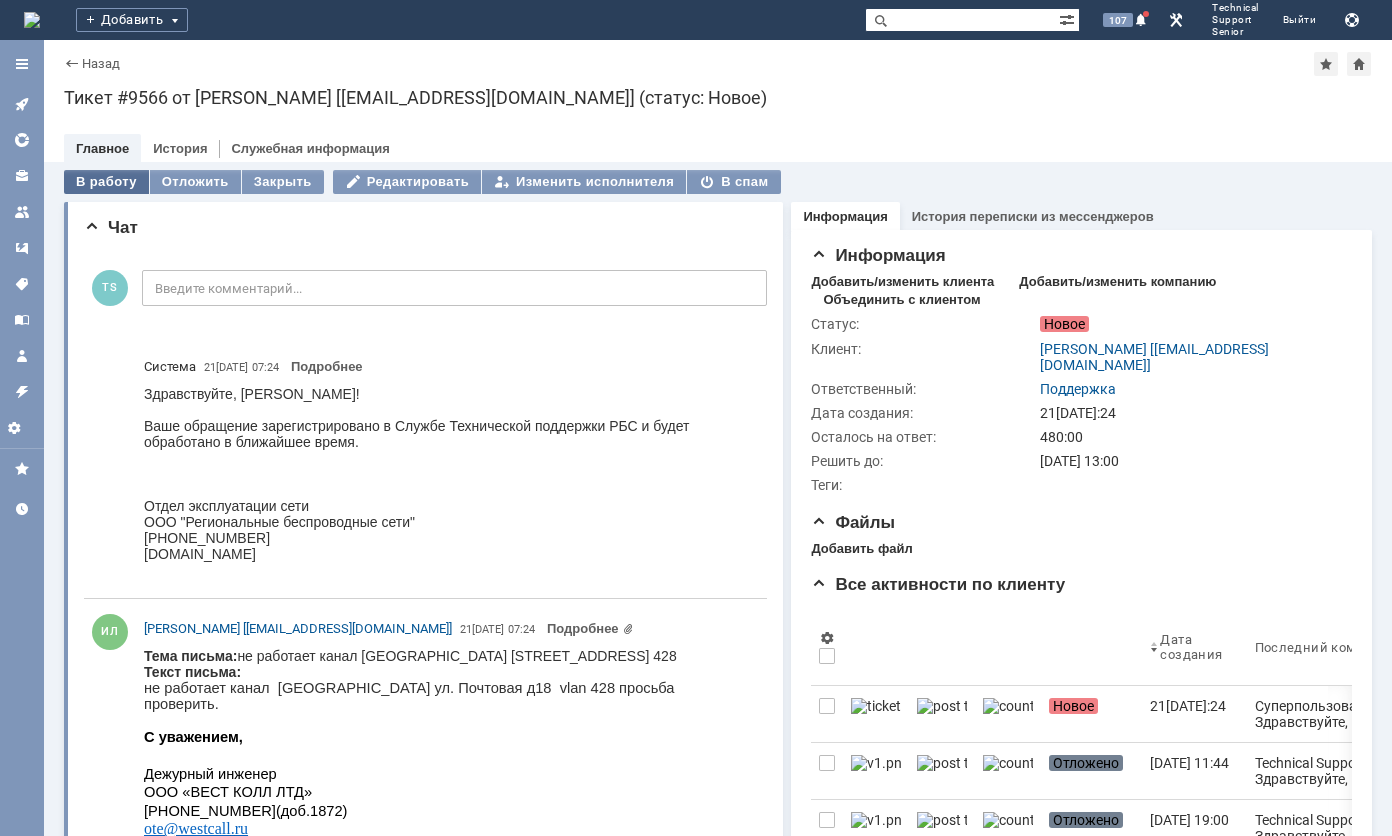 click on "В работу" at bounding box center (106, 182) 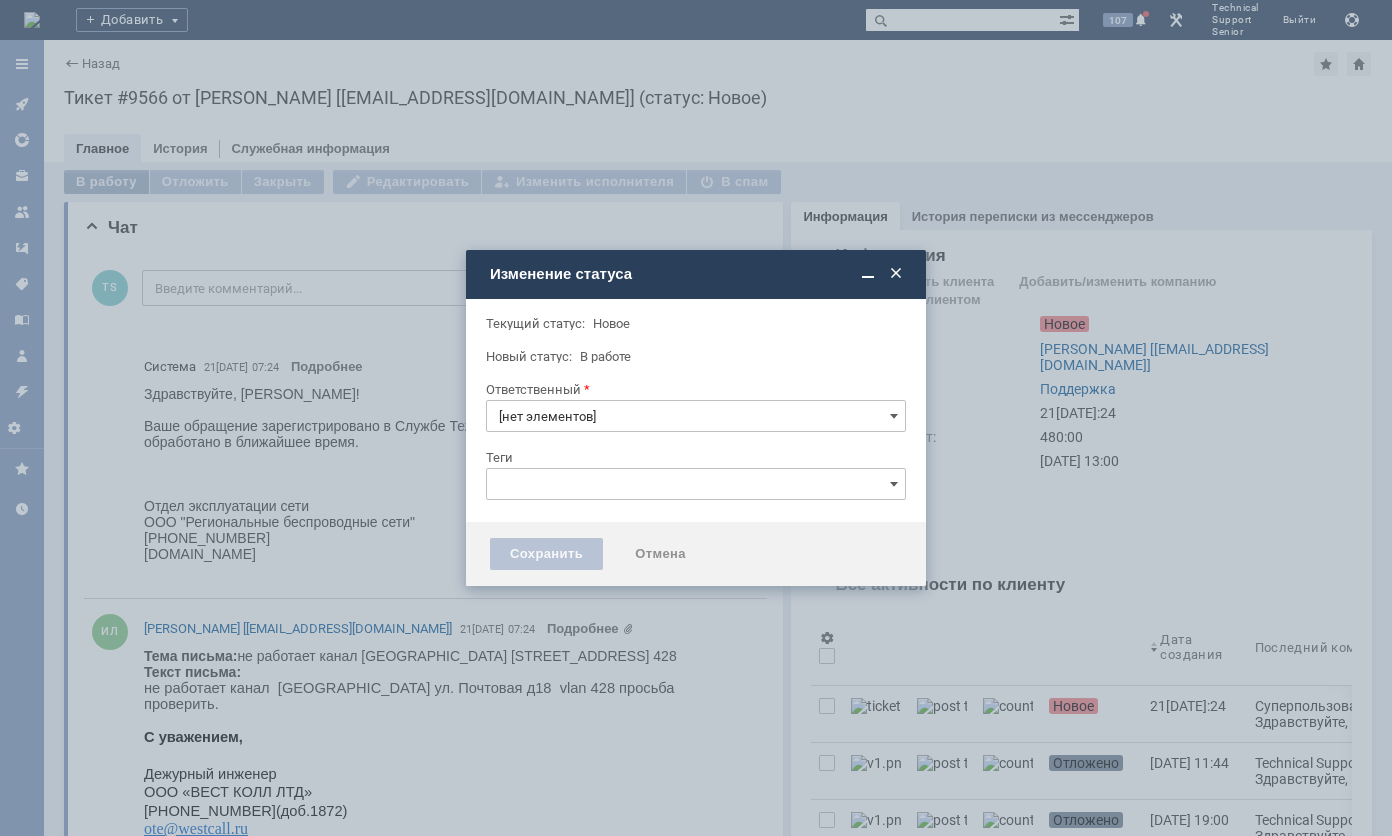 type on "Поддержка" 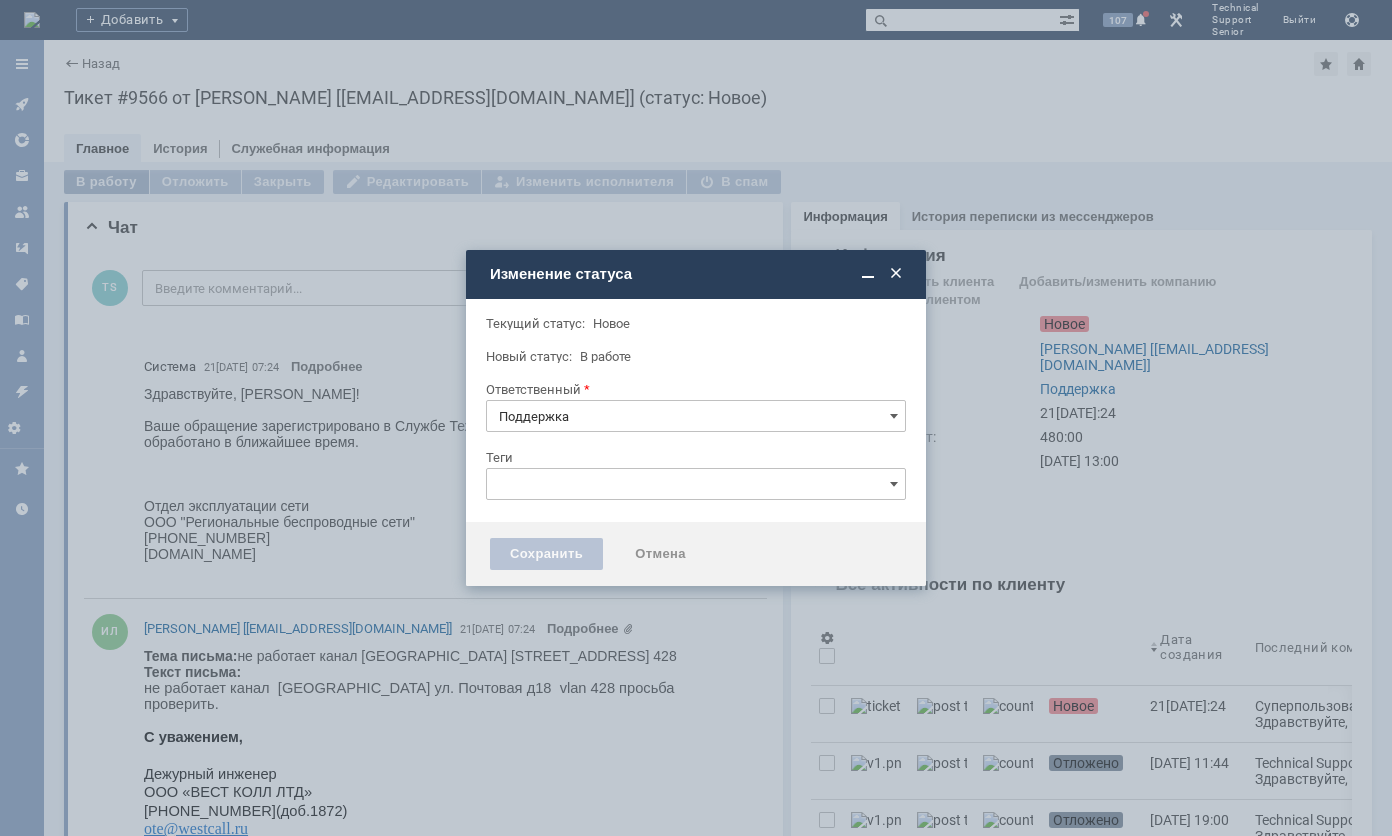 type 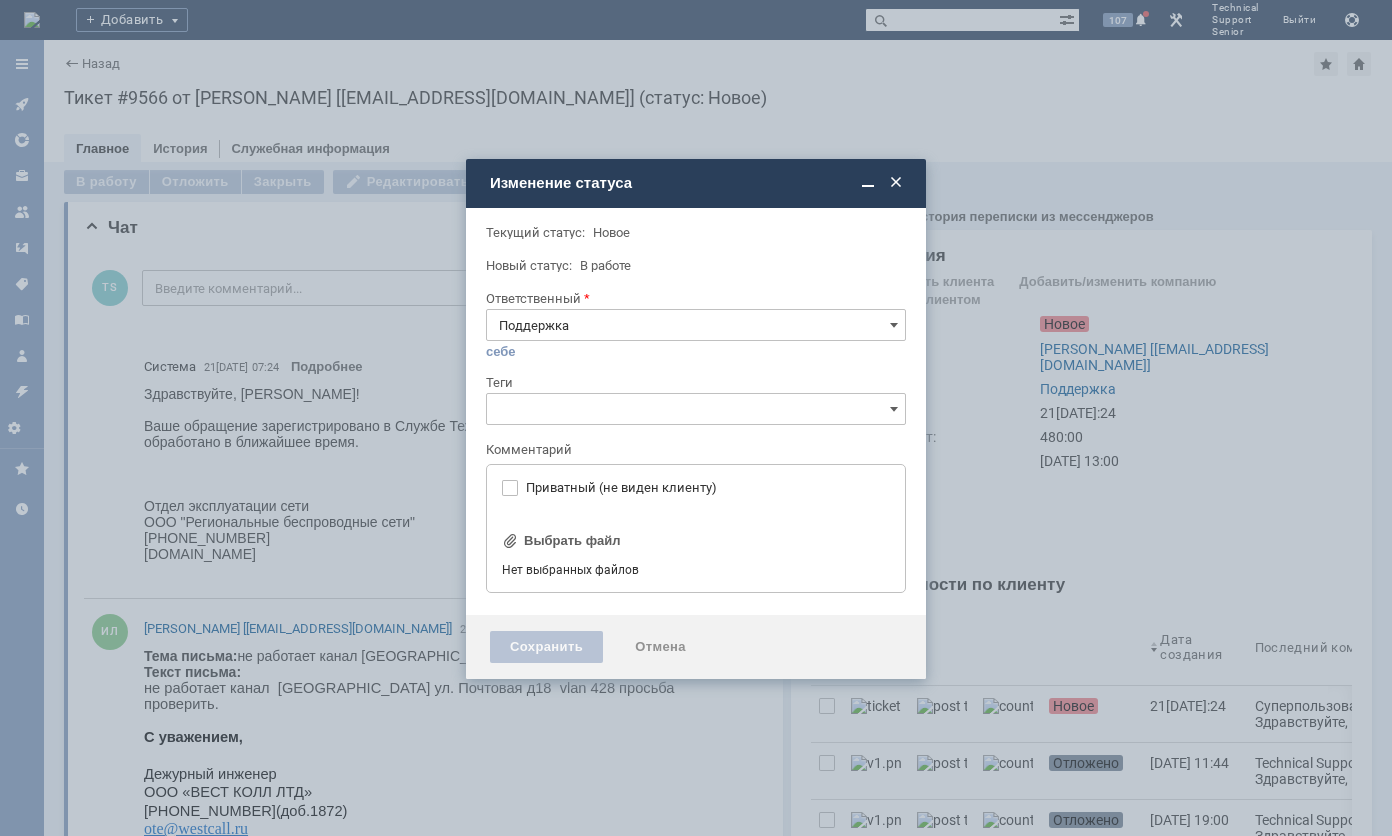 type on "[не указано]" 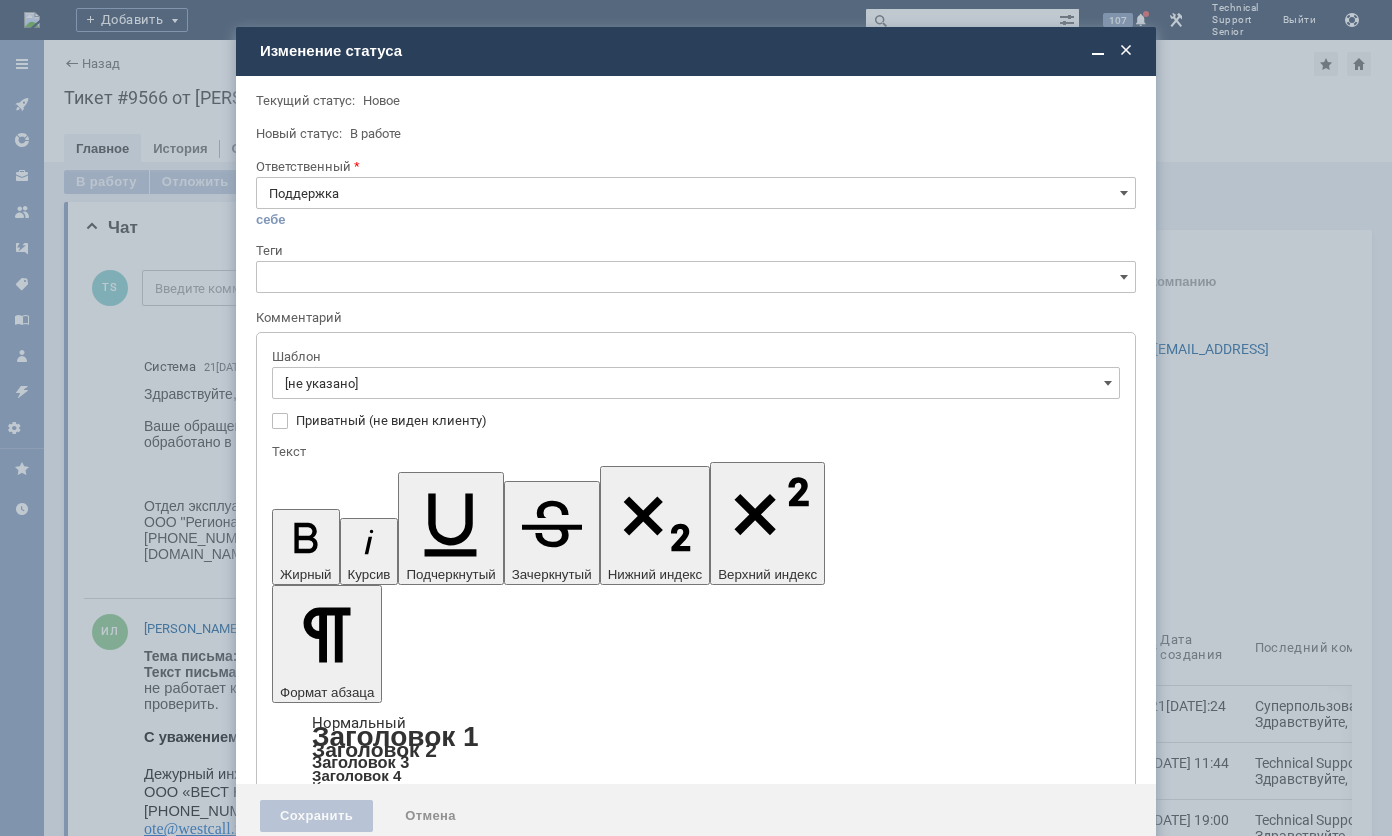 scroll, scrollTop: 0, scrollLeft: 0, axis: both 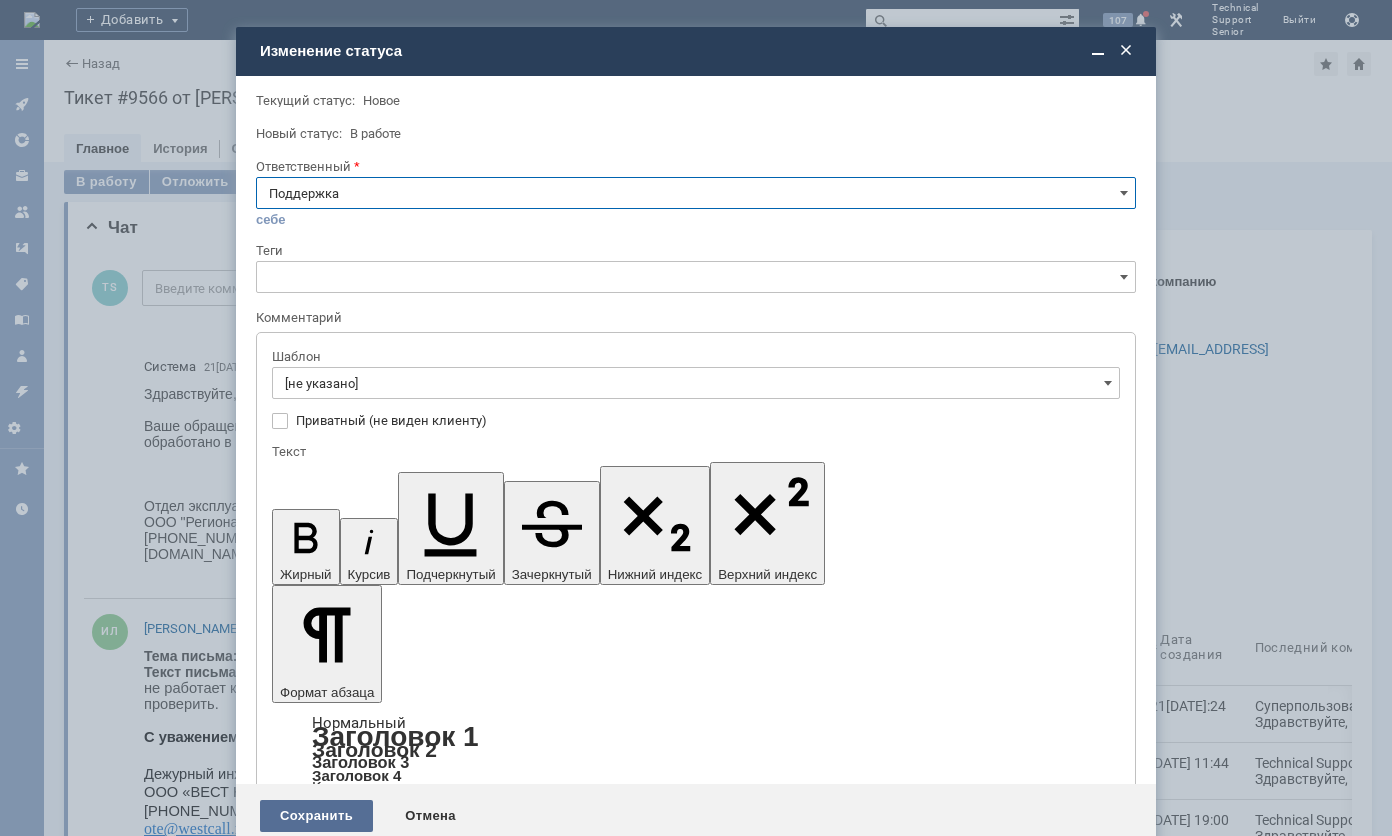 click on "Сохранить" at bounding box center (316, 816) 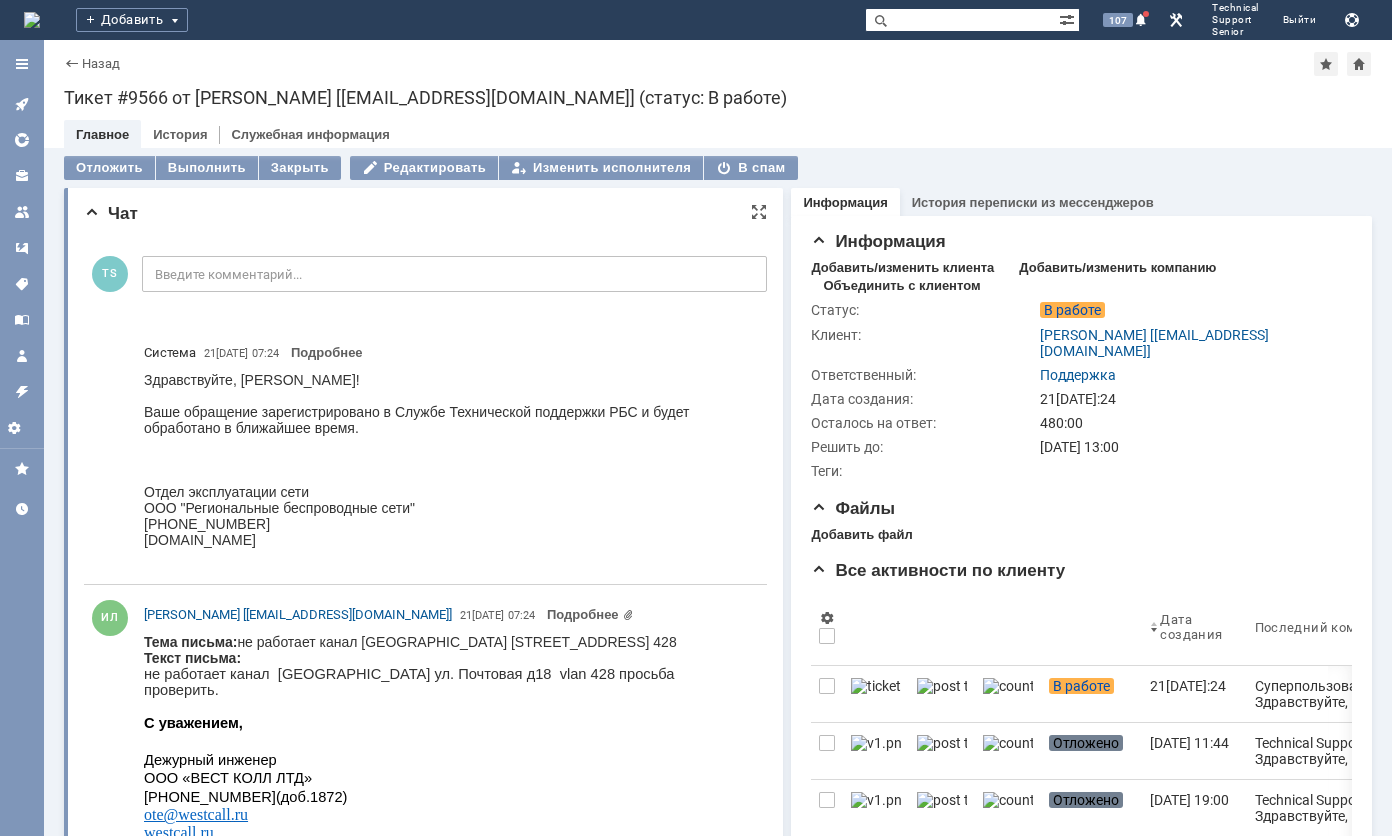 scroll, scrollTop: 0, scrollLeft: 0, axis: both 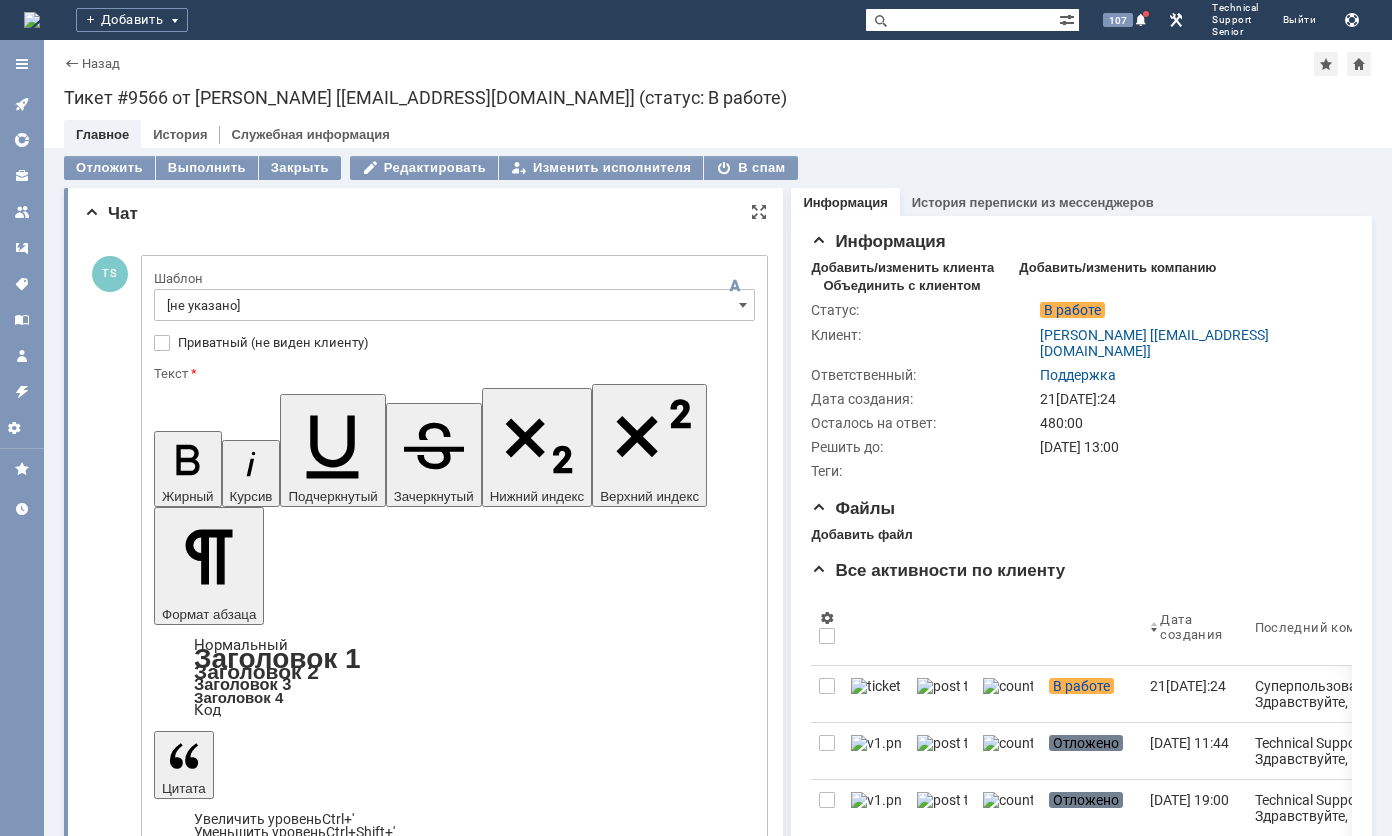 click at bounding box center [454, 328] 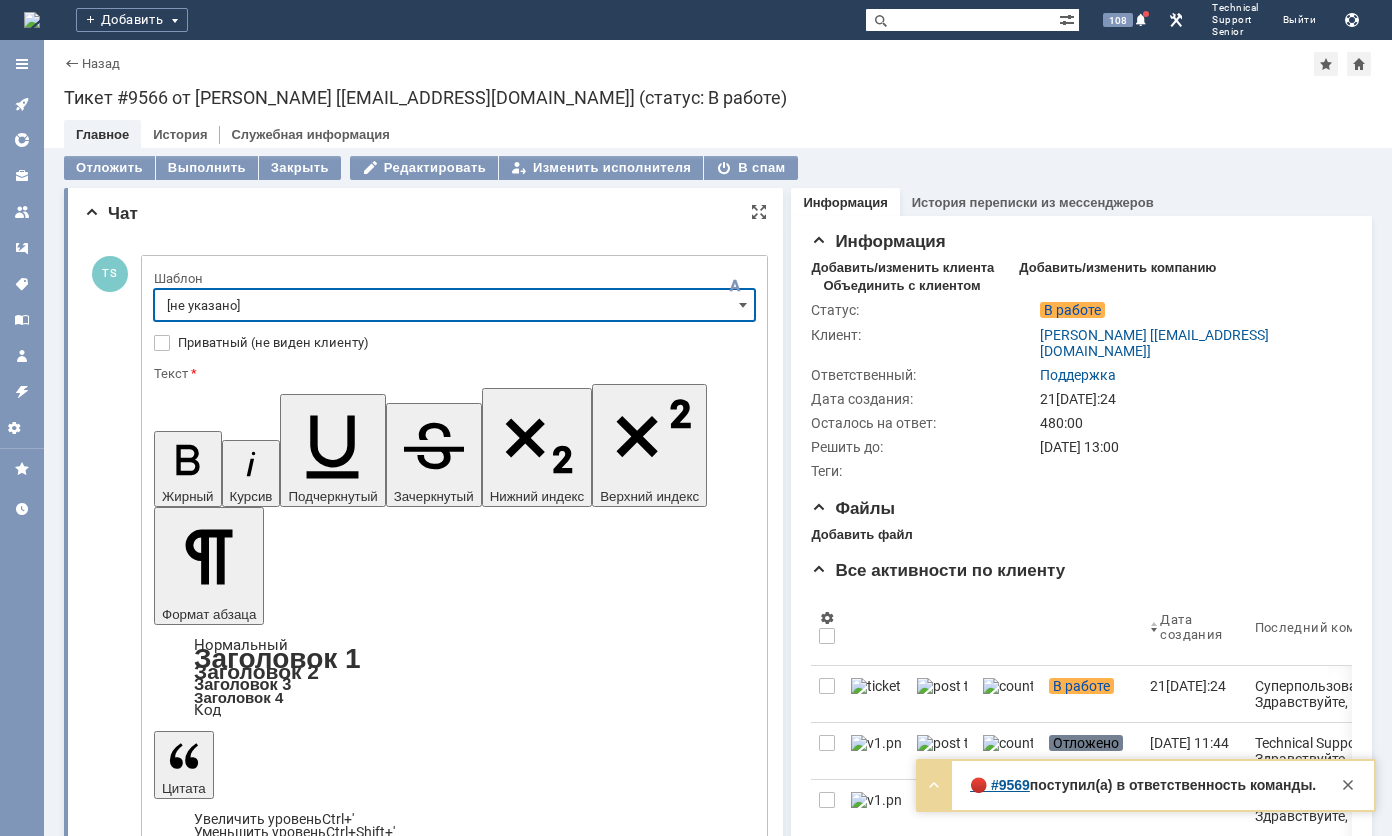 click on "[не указано]" at bounding box center [454, 305] 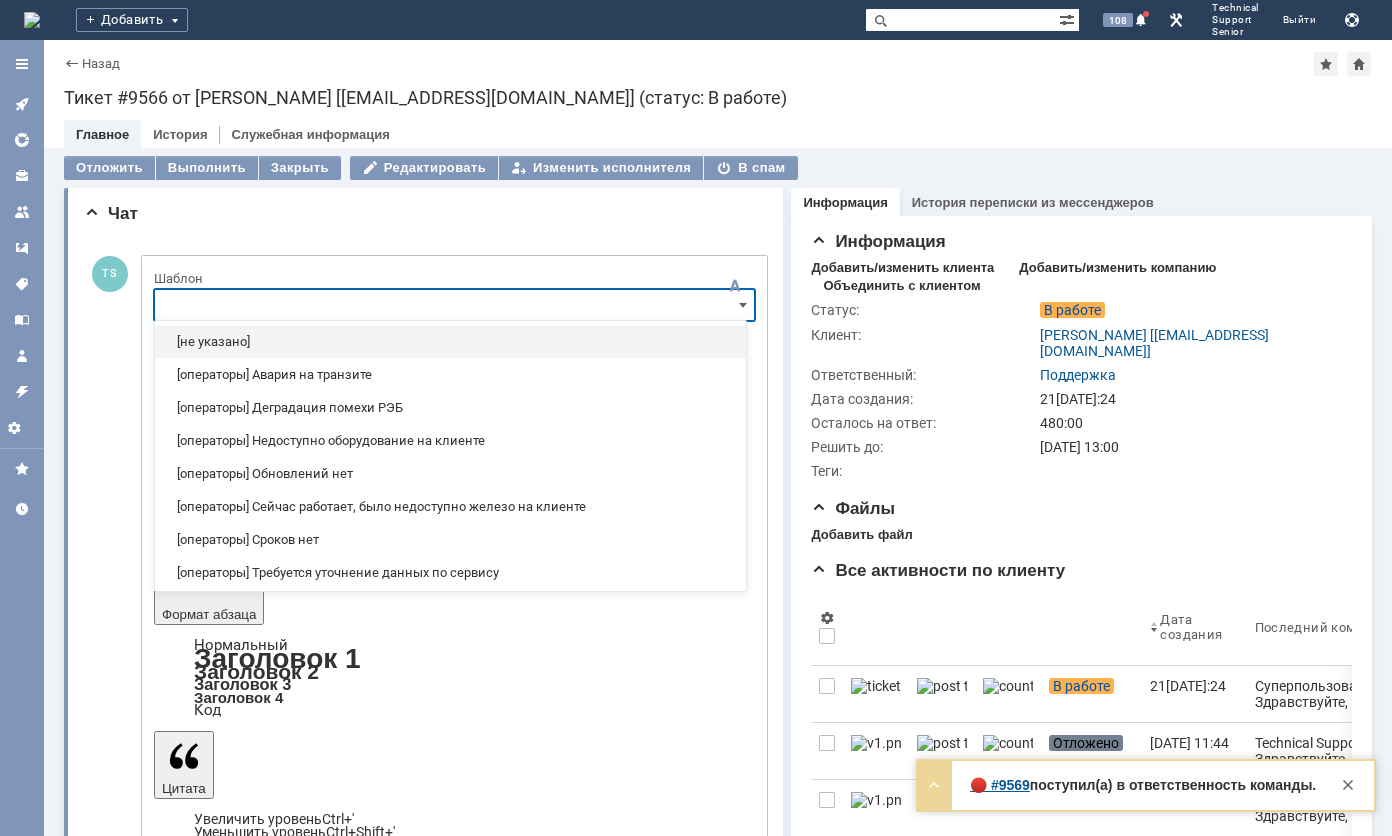scroll, scrollTop: 382, scrollLeft: 0, axis: vertical 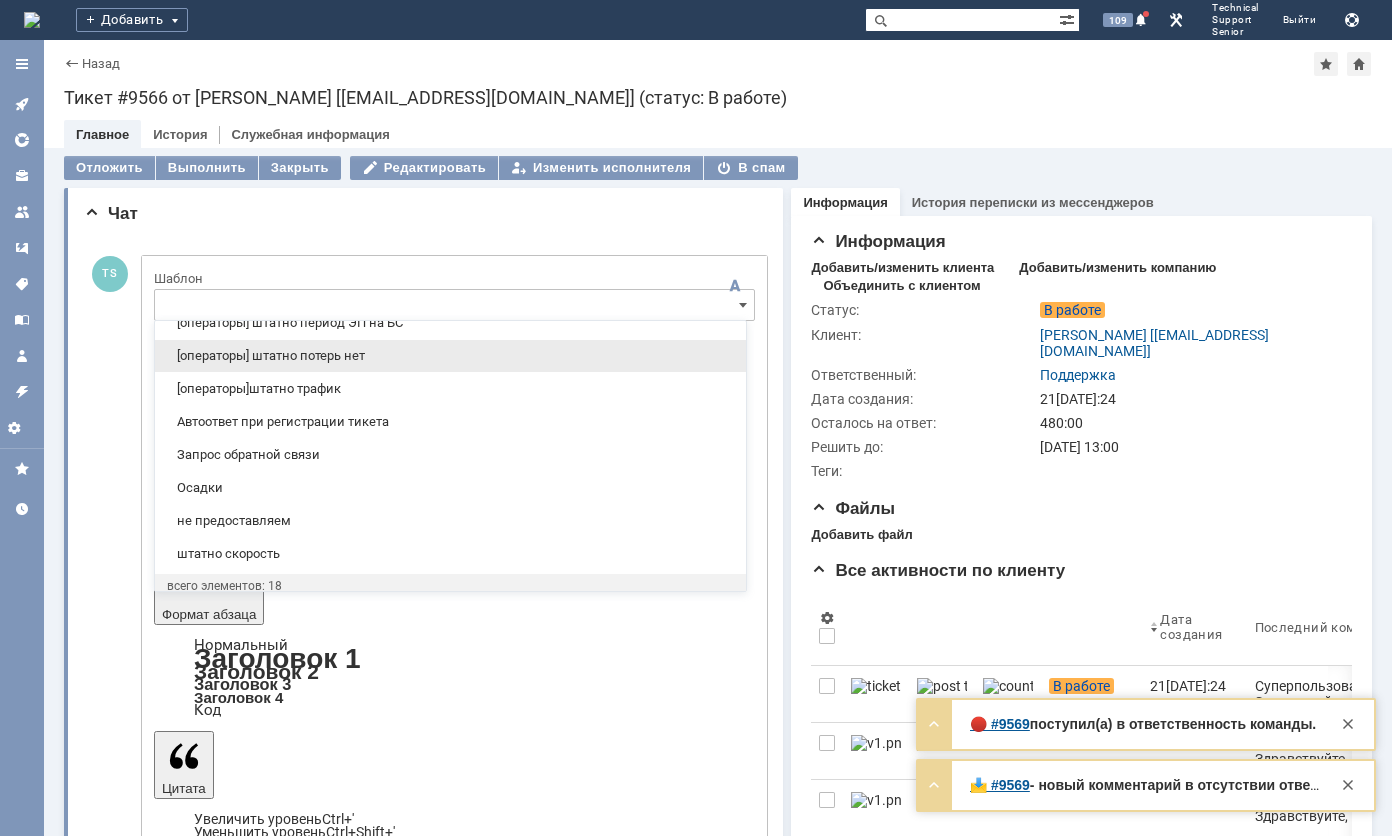 click on "[операторы] штатно потерь нет" at bounding box center [450, 356] 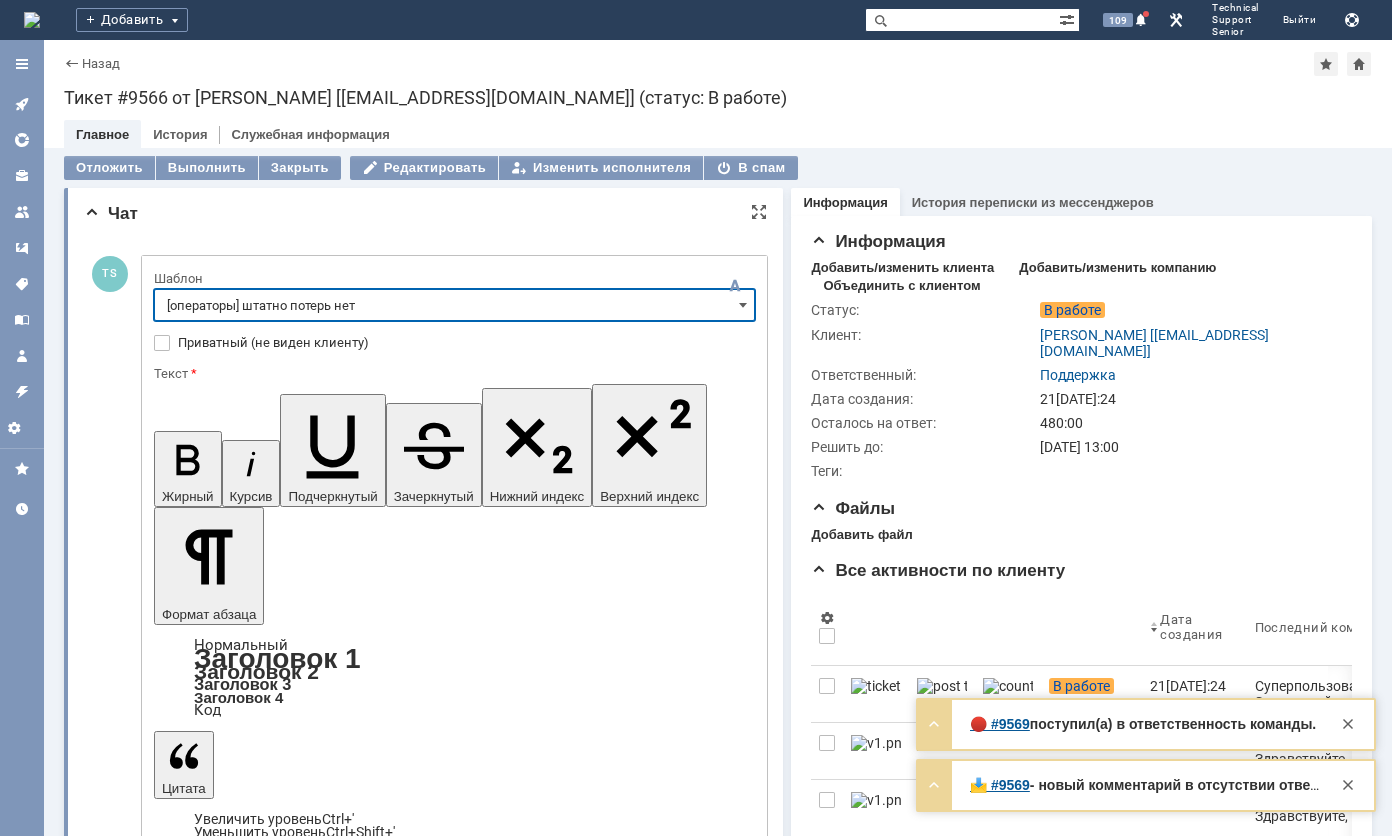 type on "[операторы] штатно потерь нет" 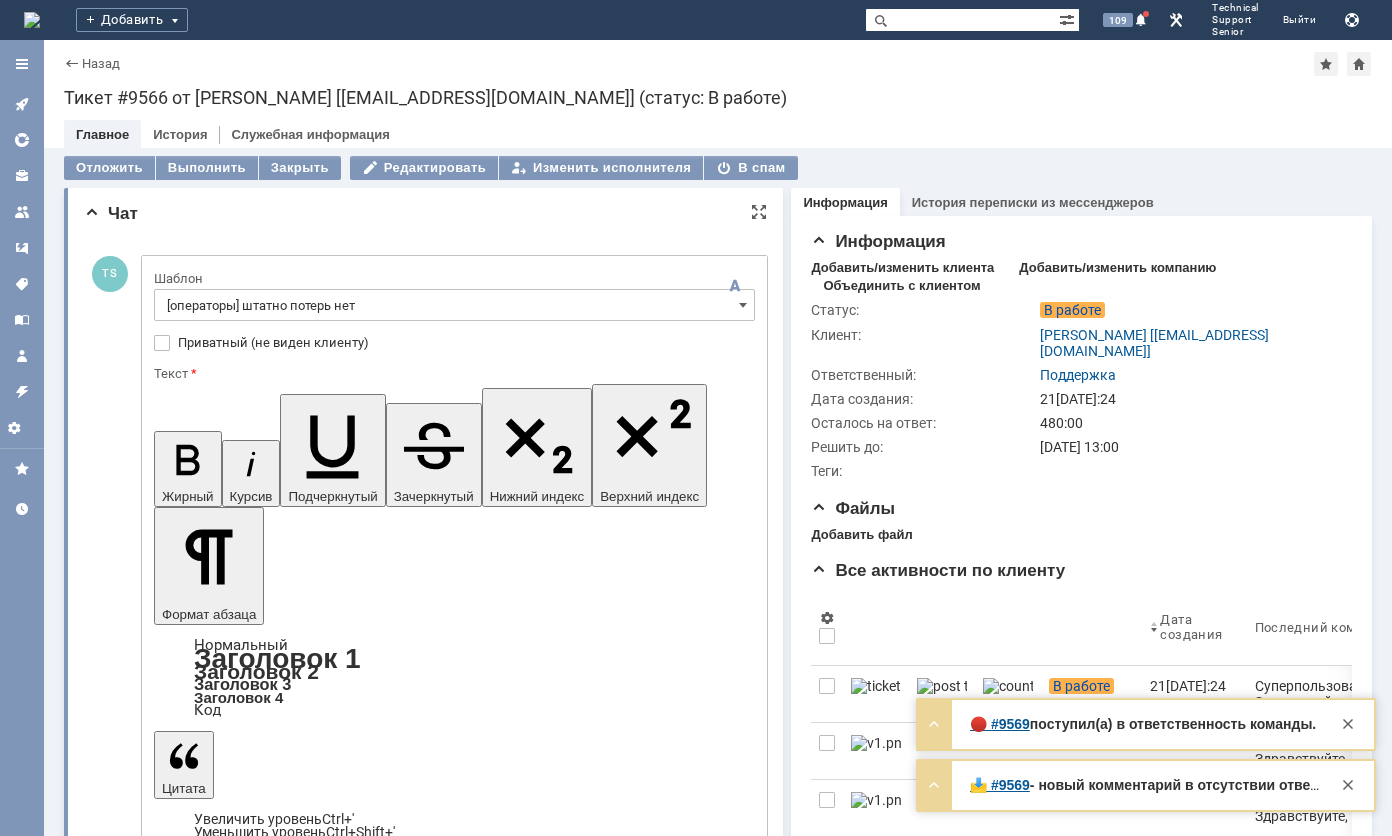click on "Отправить" at bounding box center (206, 5036) 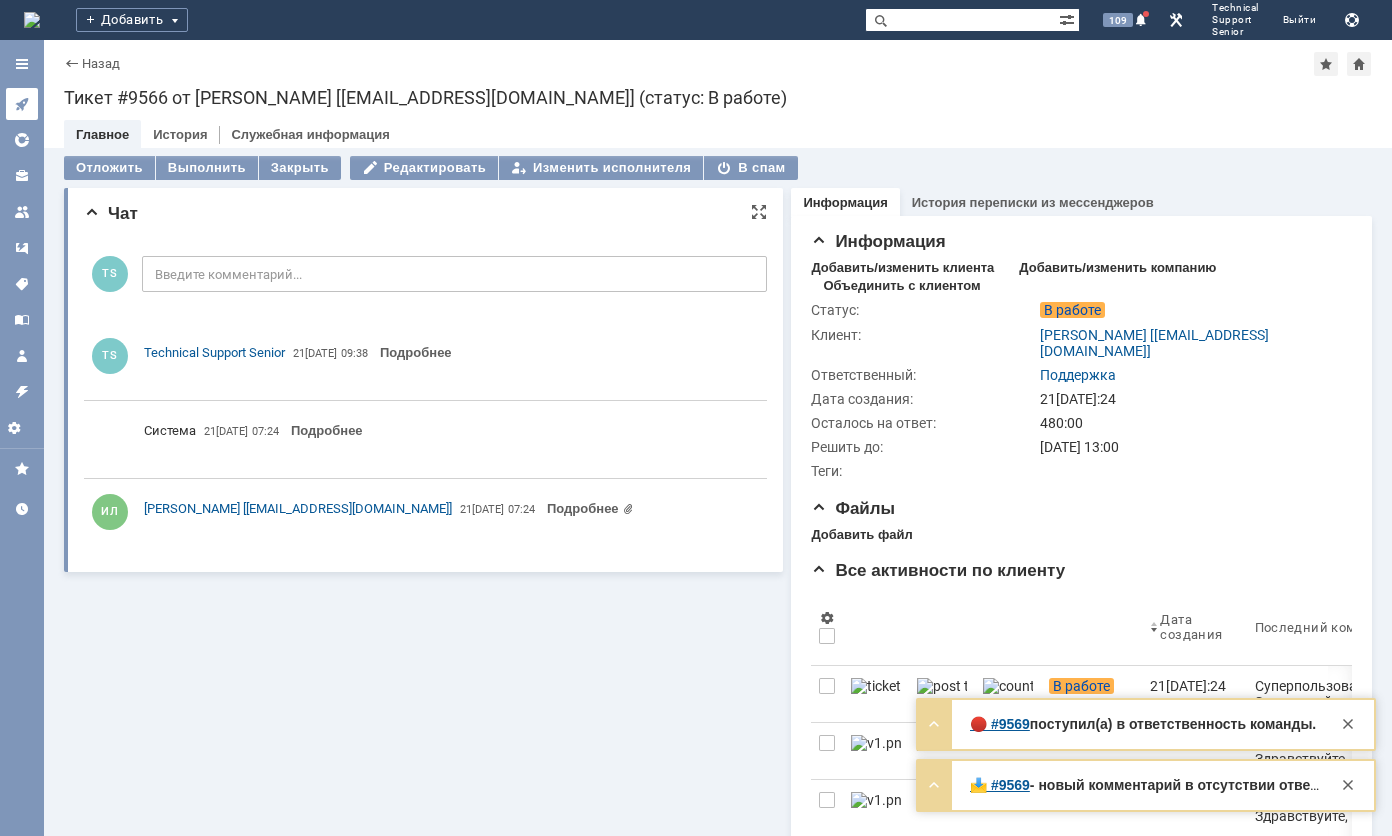 scroll, scrollTop: 0, scrollLeft: 0, axis: both 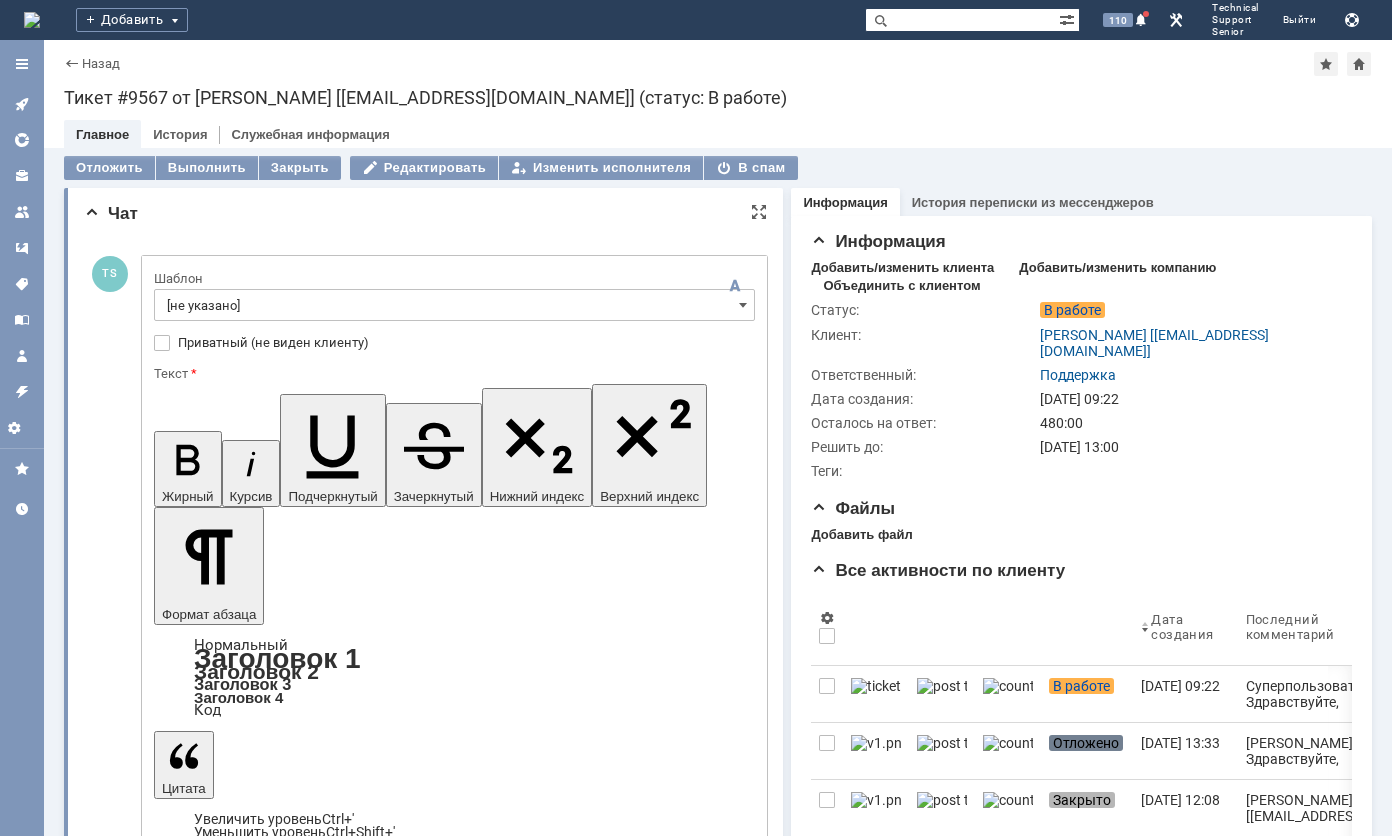 click at bounding box center [317, 4850] 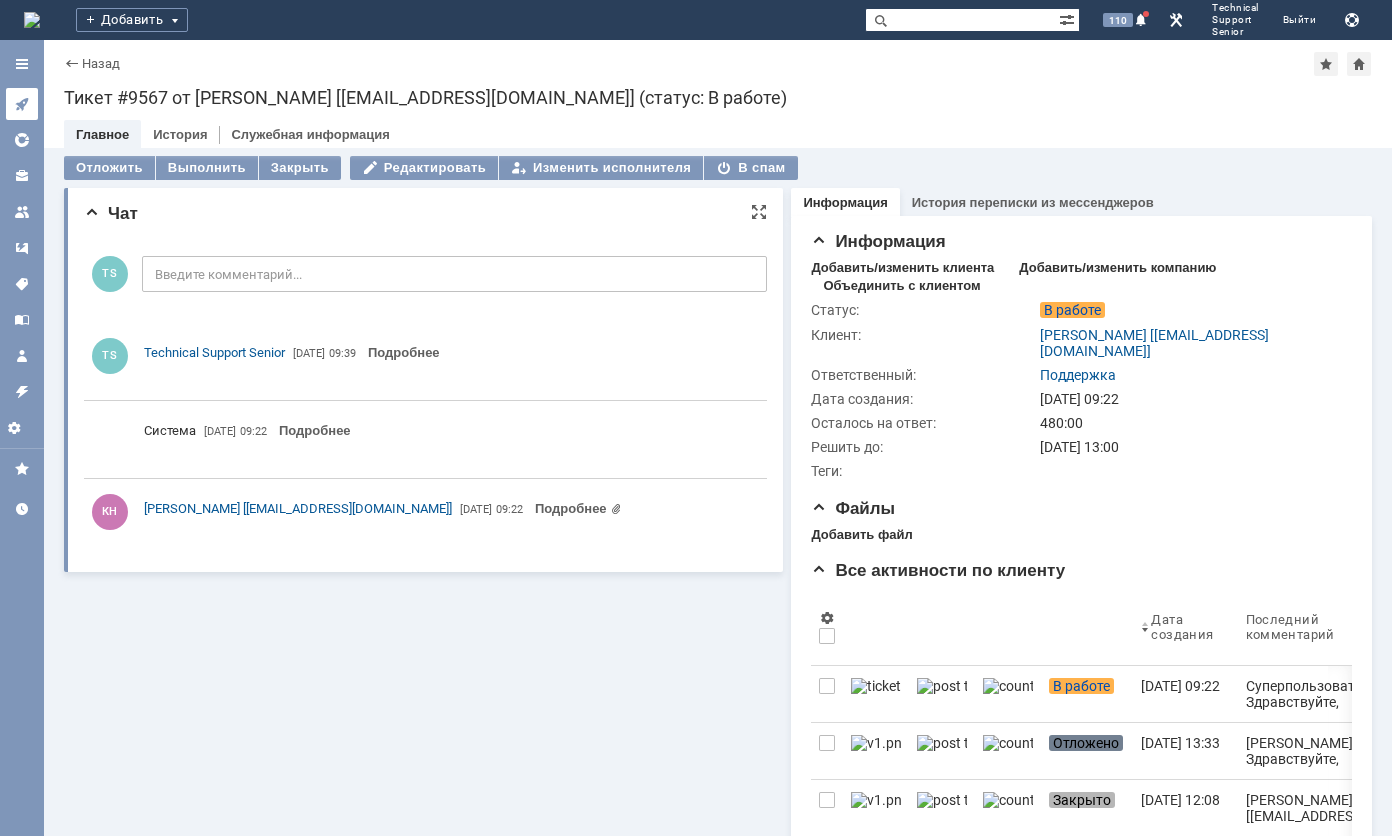 scroll, scrollTop: 0, scrollLeft: 0, axis: both 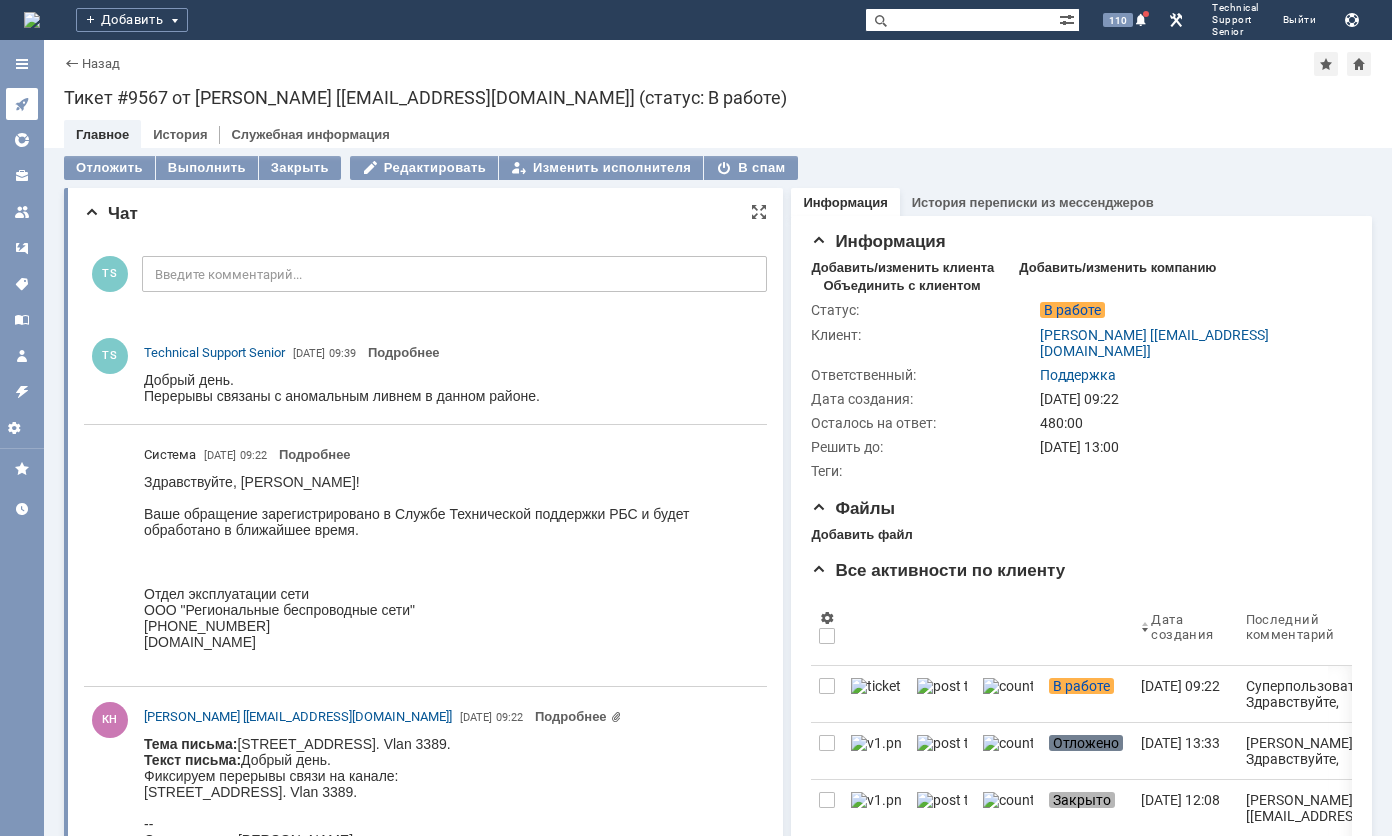 click at bounding box center (22, 104) 